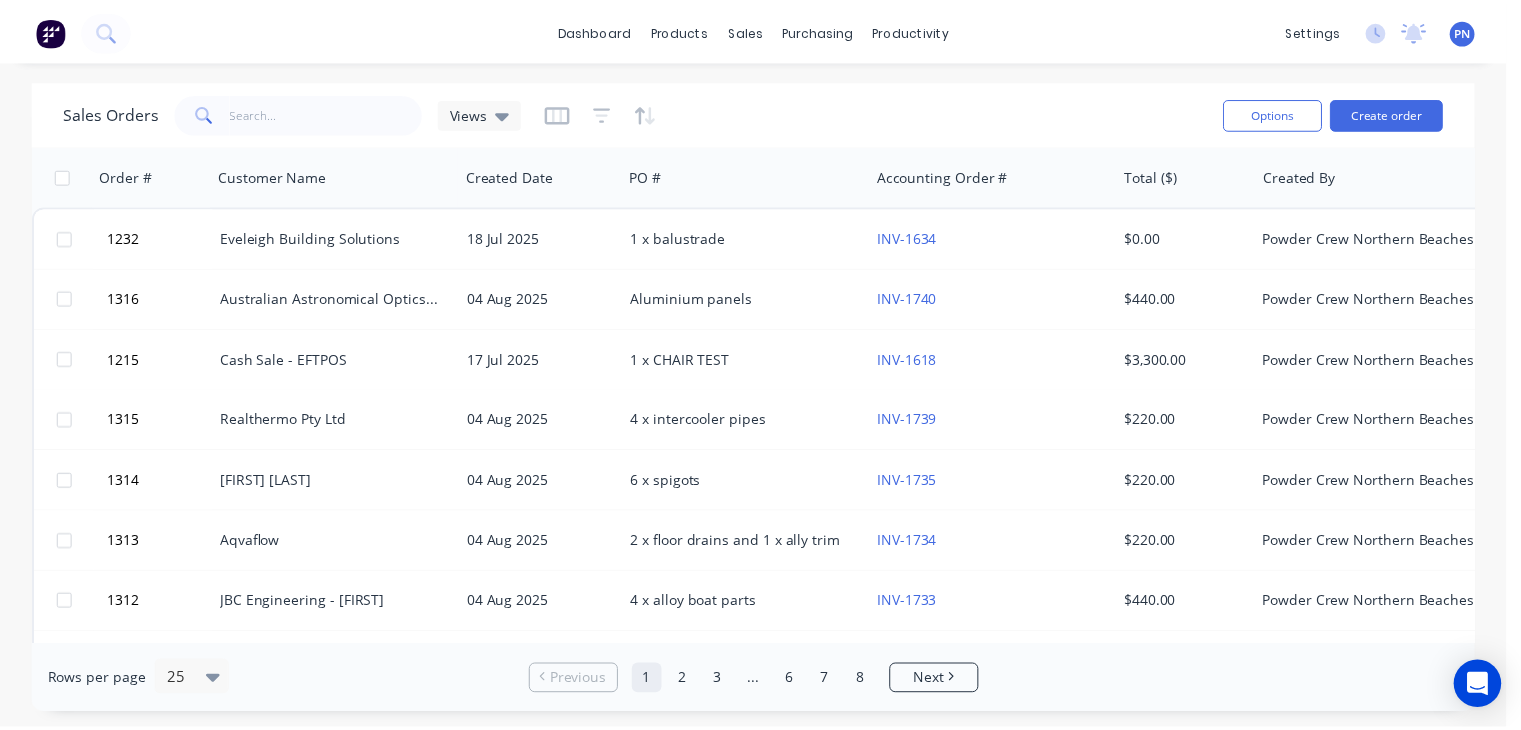 scroll, scrollTop: 0, scrollLeft: 0, axis: both 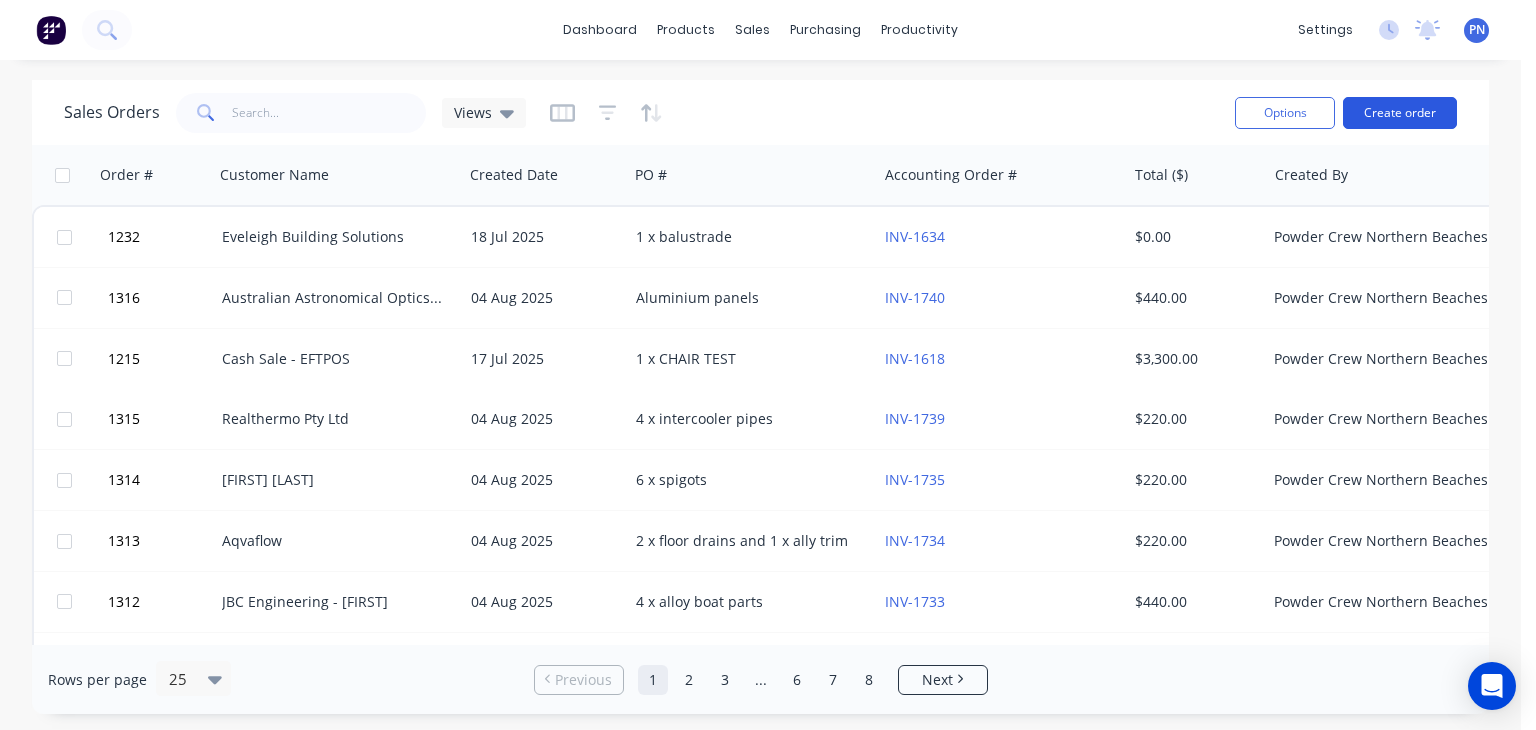 click on "Create order" at bounding box center [1400, 113] 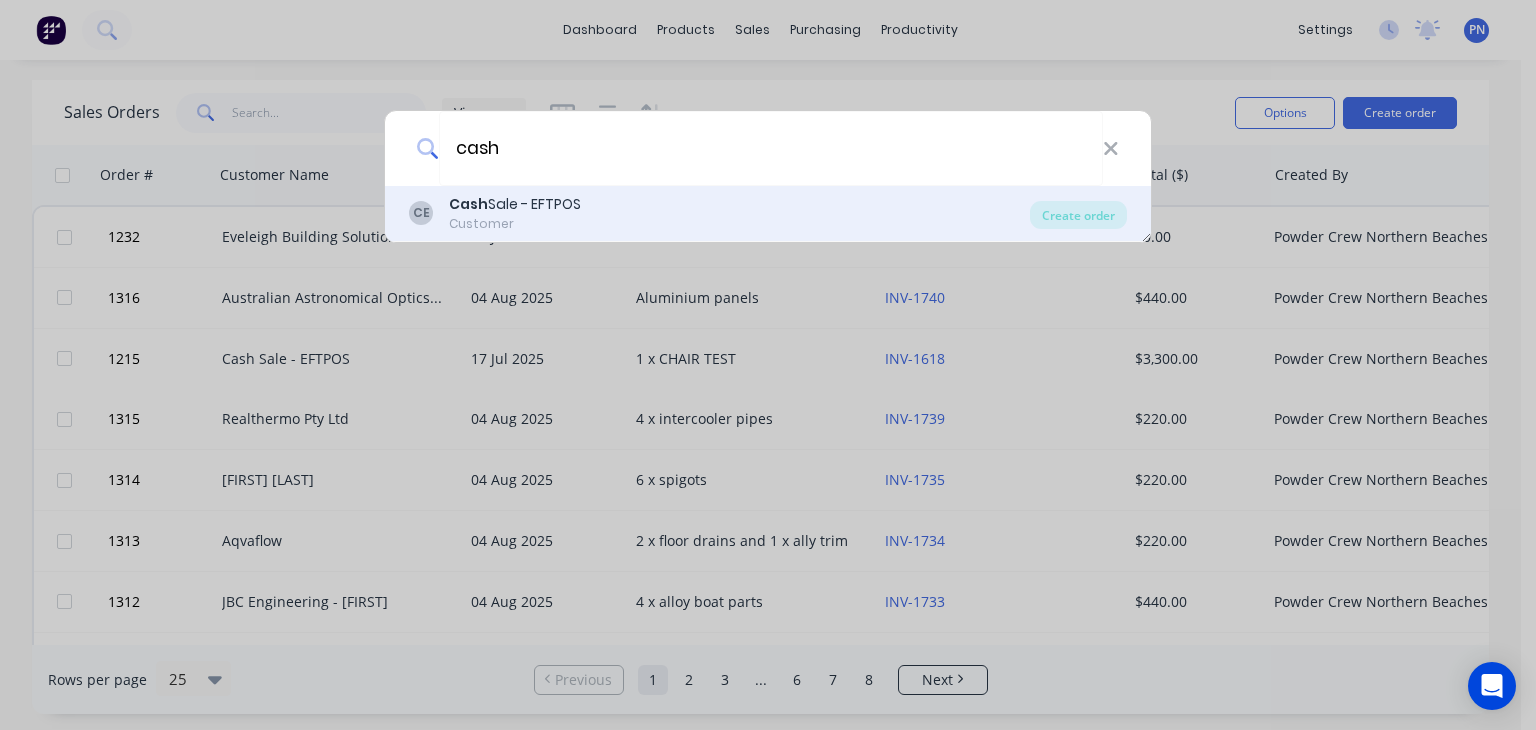 type on "cash" 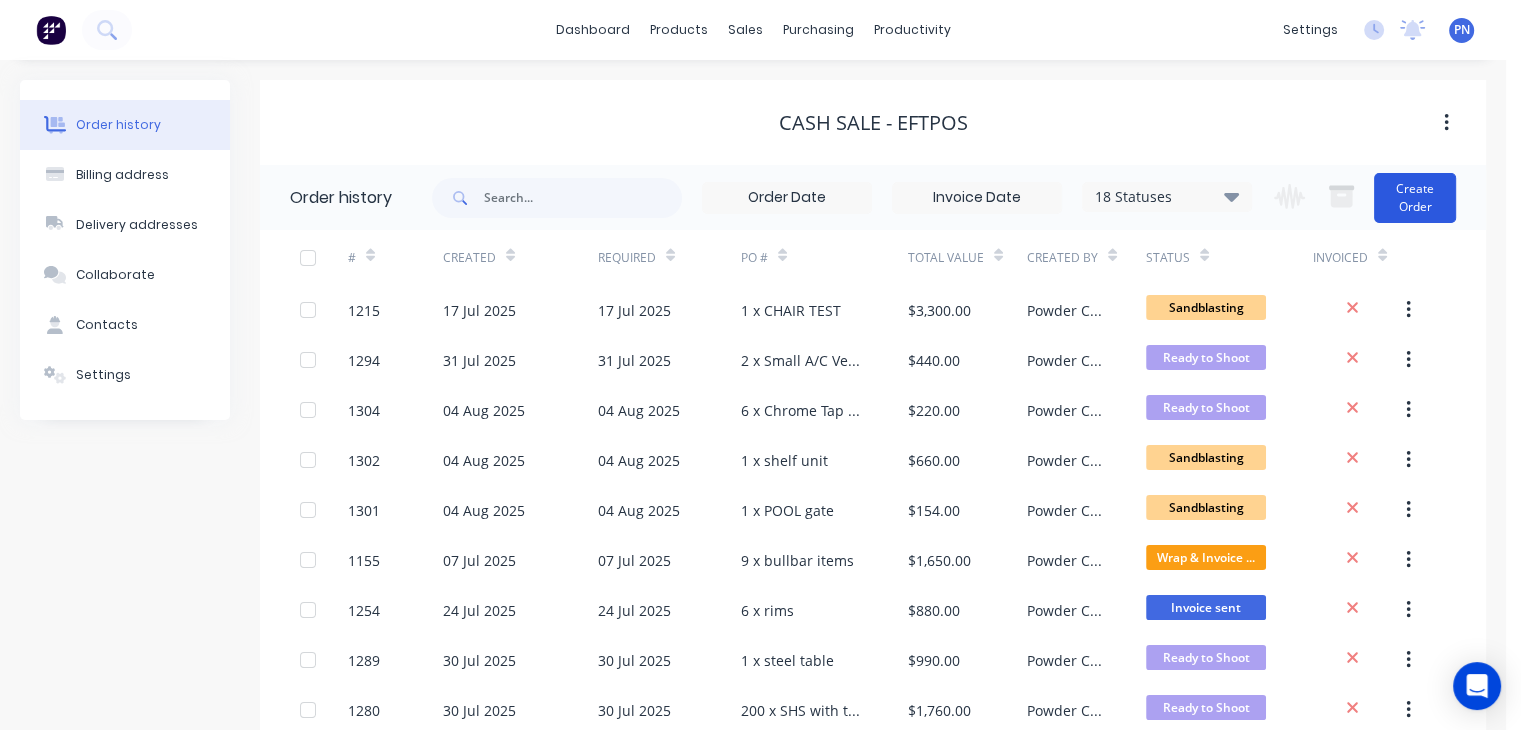 click on "Create Order" at bounding box center [1415, 198] 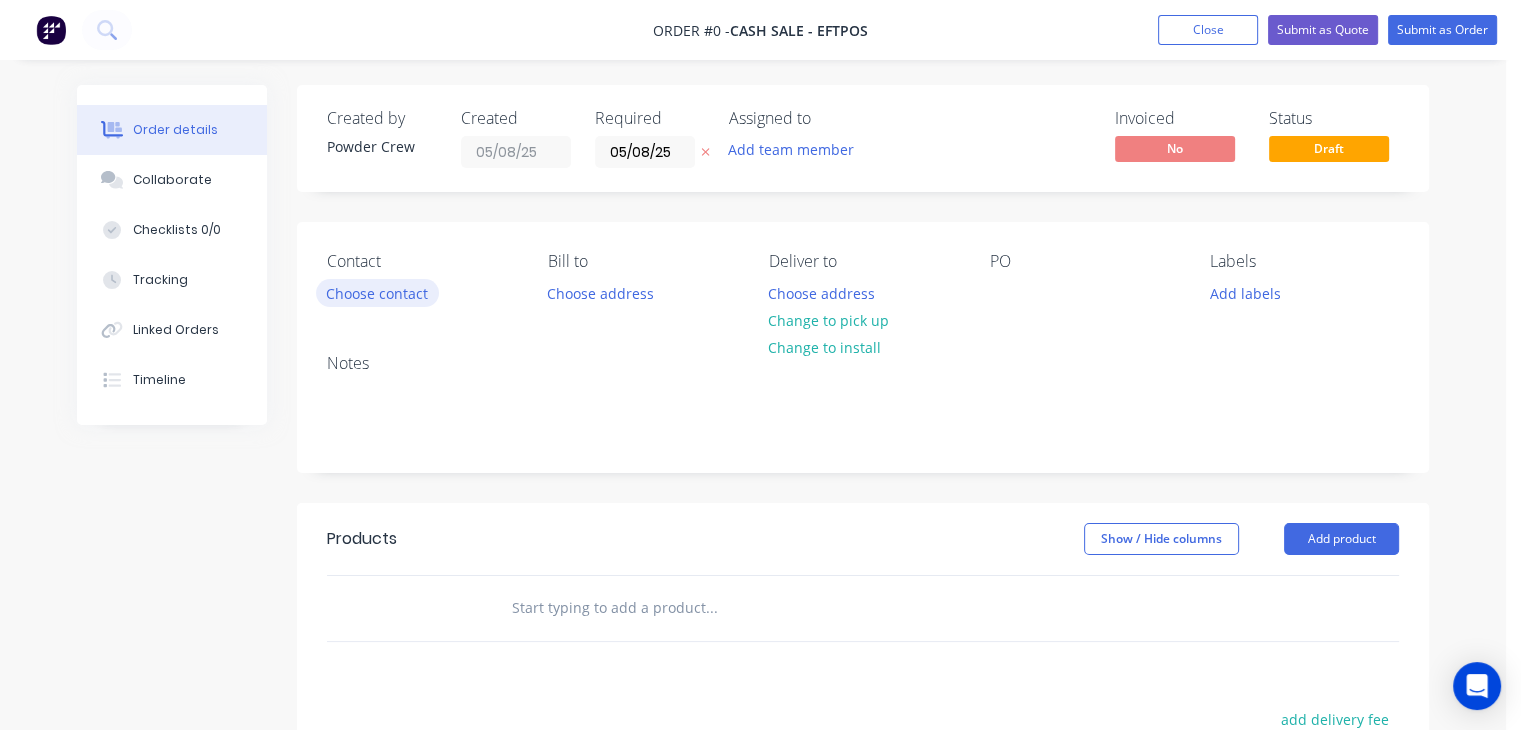 click on "Choose contact" at bounding box center [377, 292] 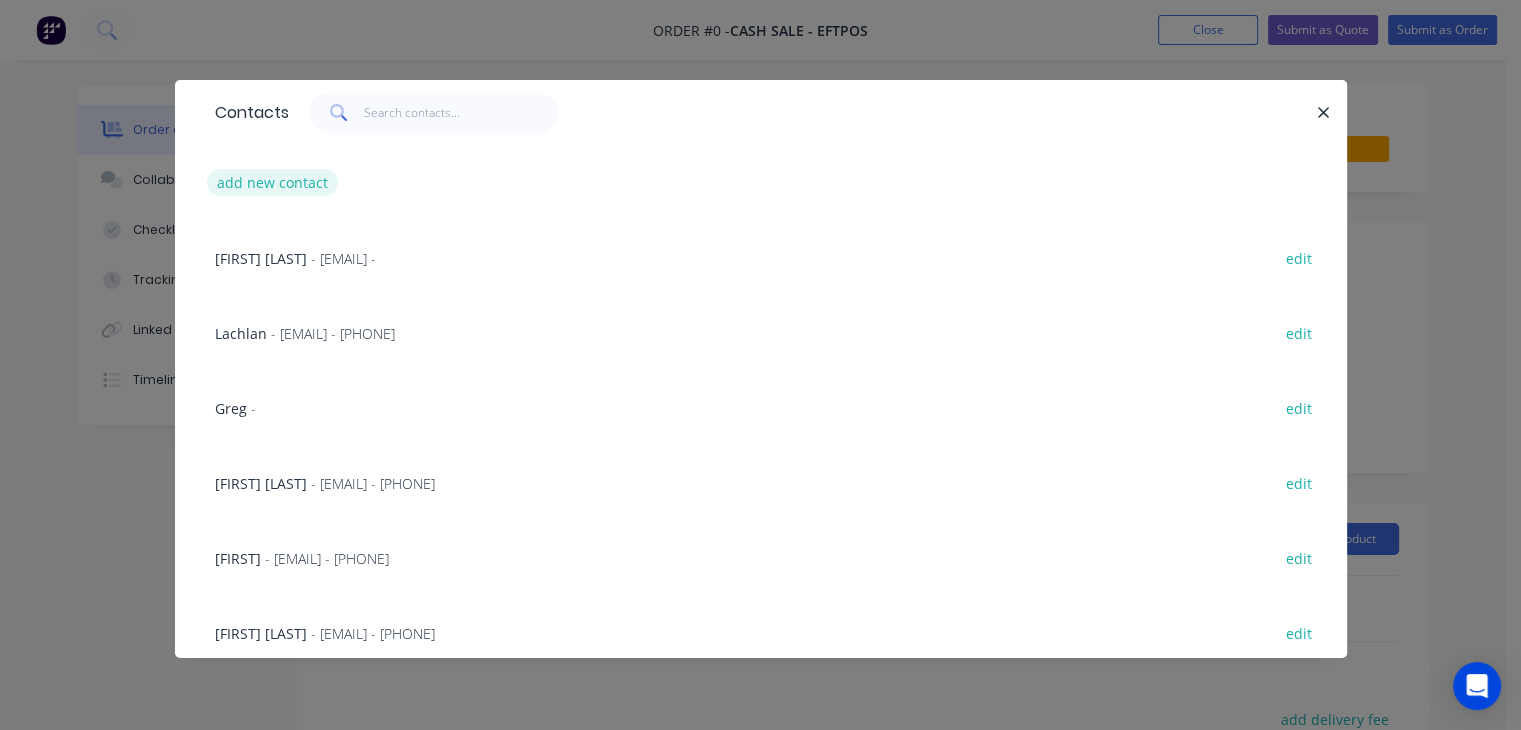 click on "add new contact" at bounding box center [273, 182] 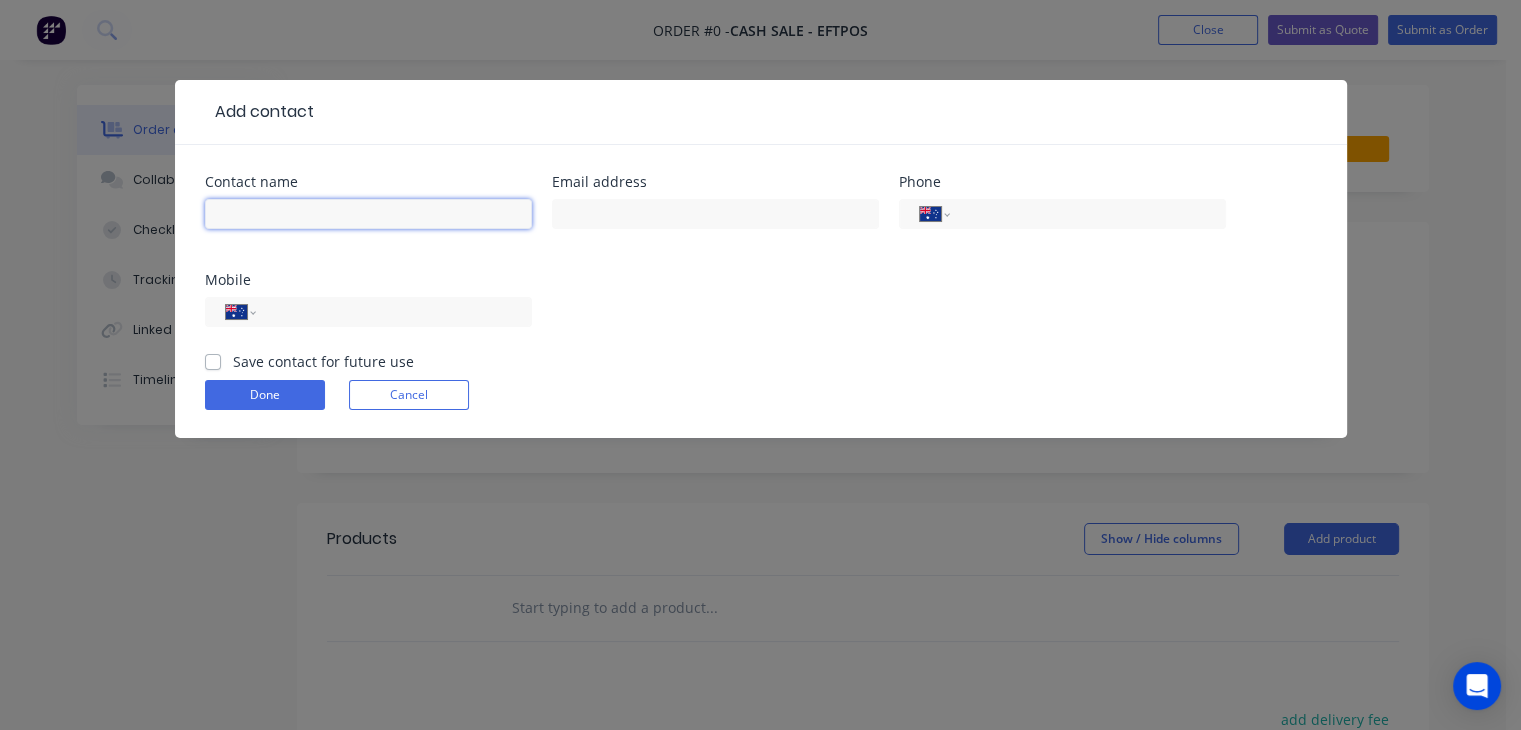 click at bounding box center [368, 214] 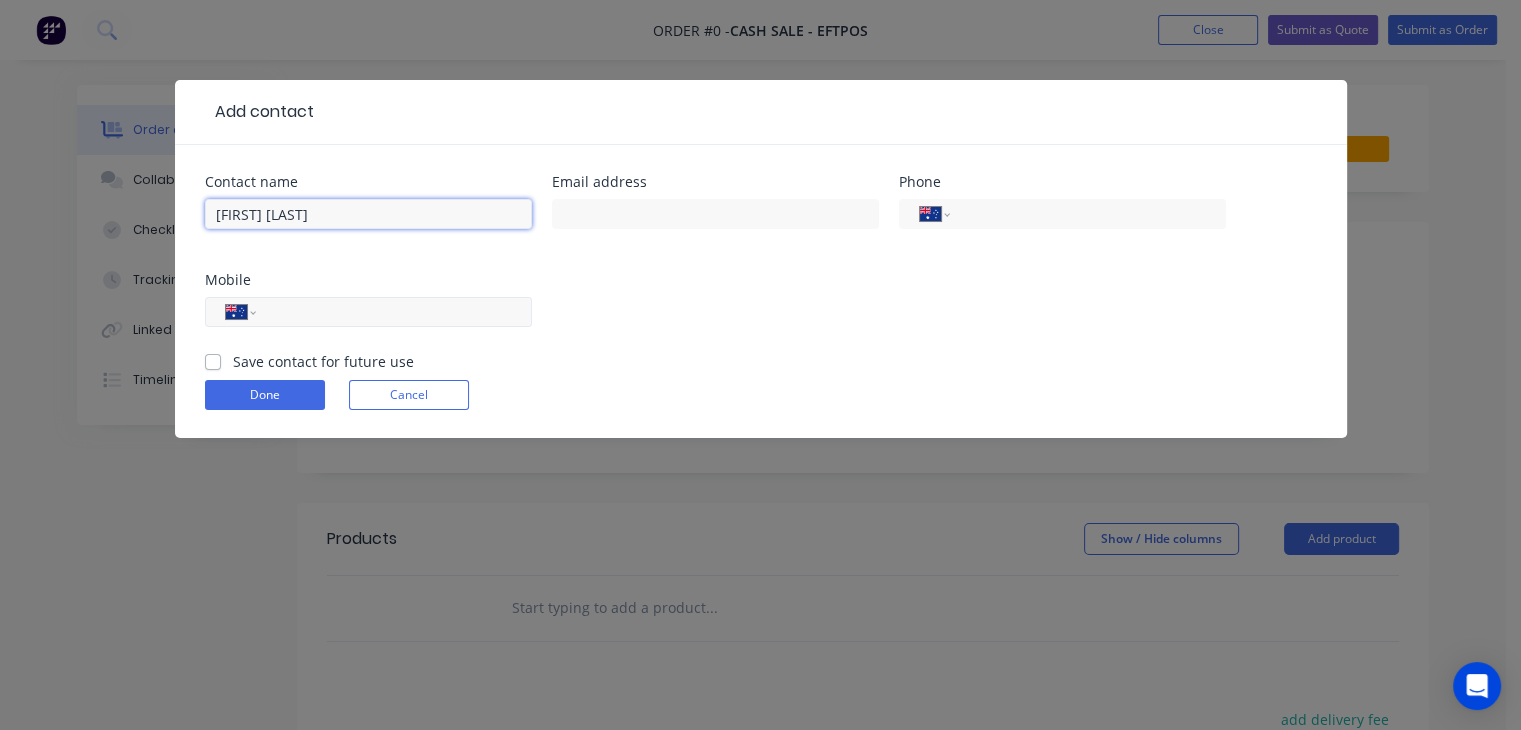 type on "[FIRST] [LAST]" 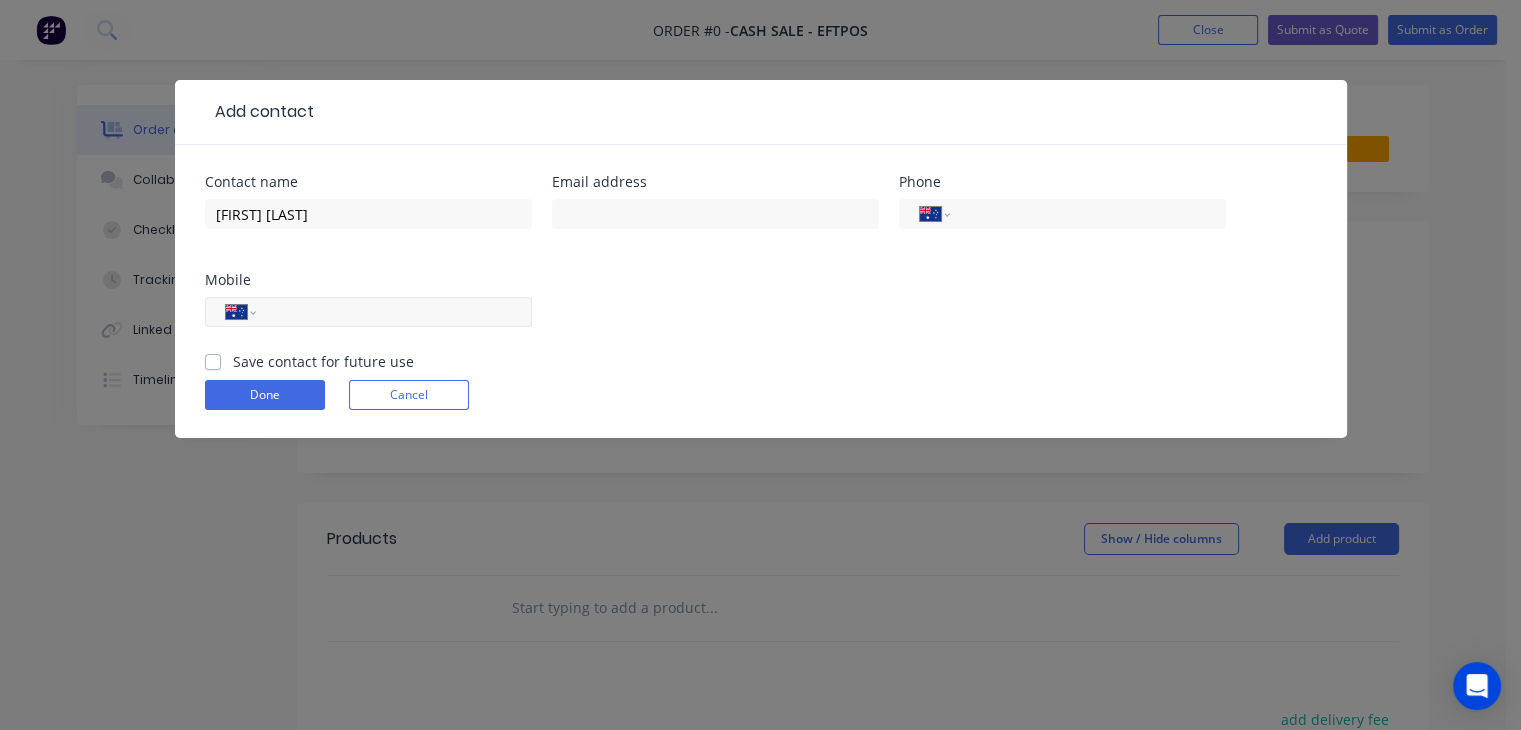 click at bounding box center (390, 312) 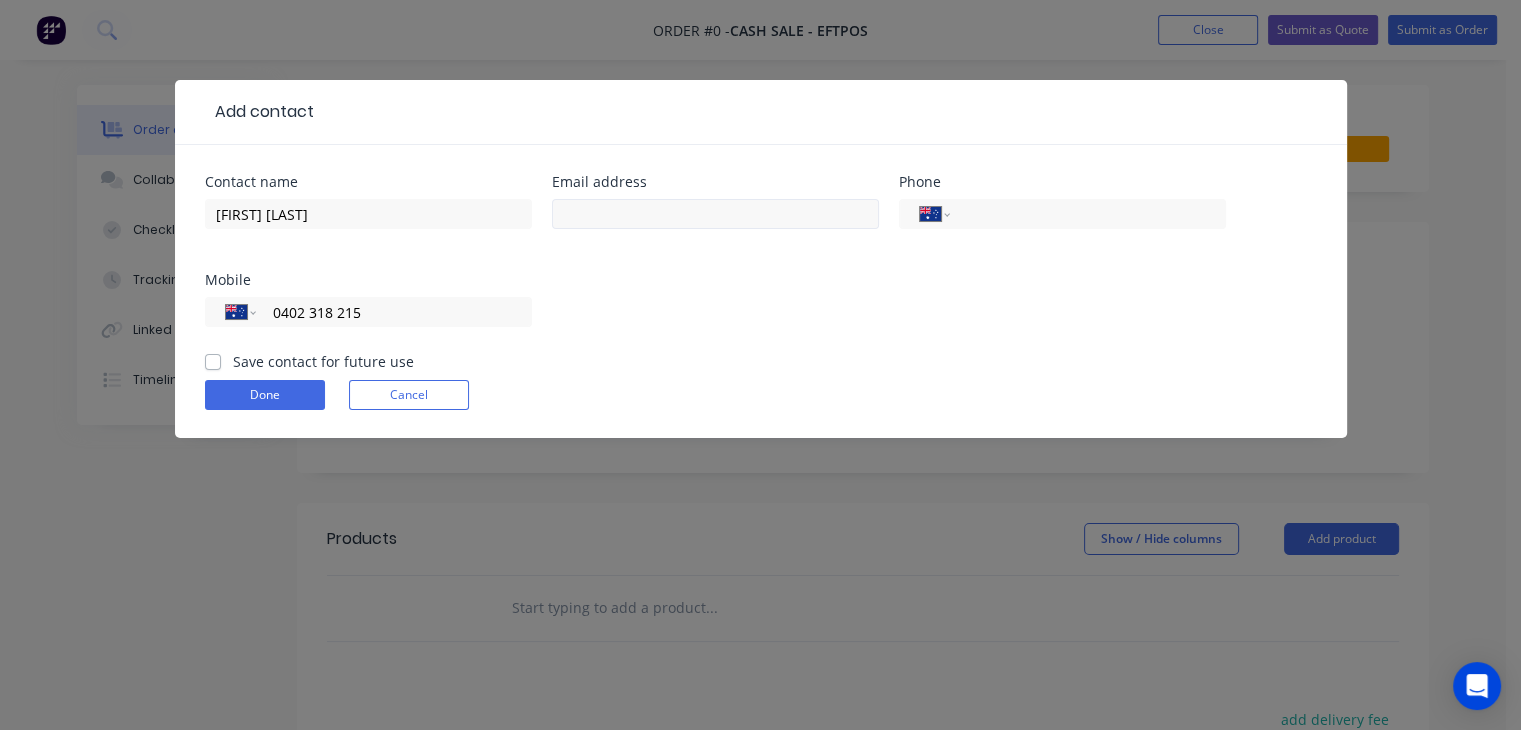 type on "0402 318 215" 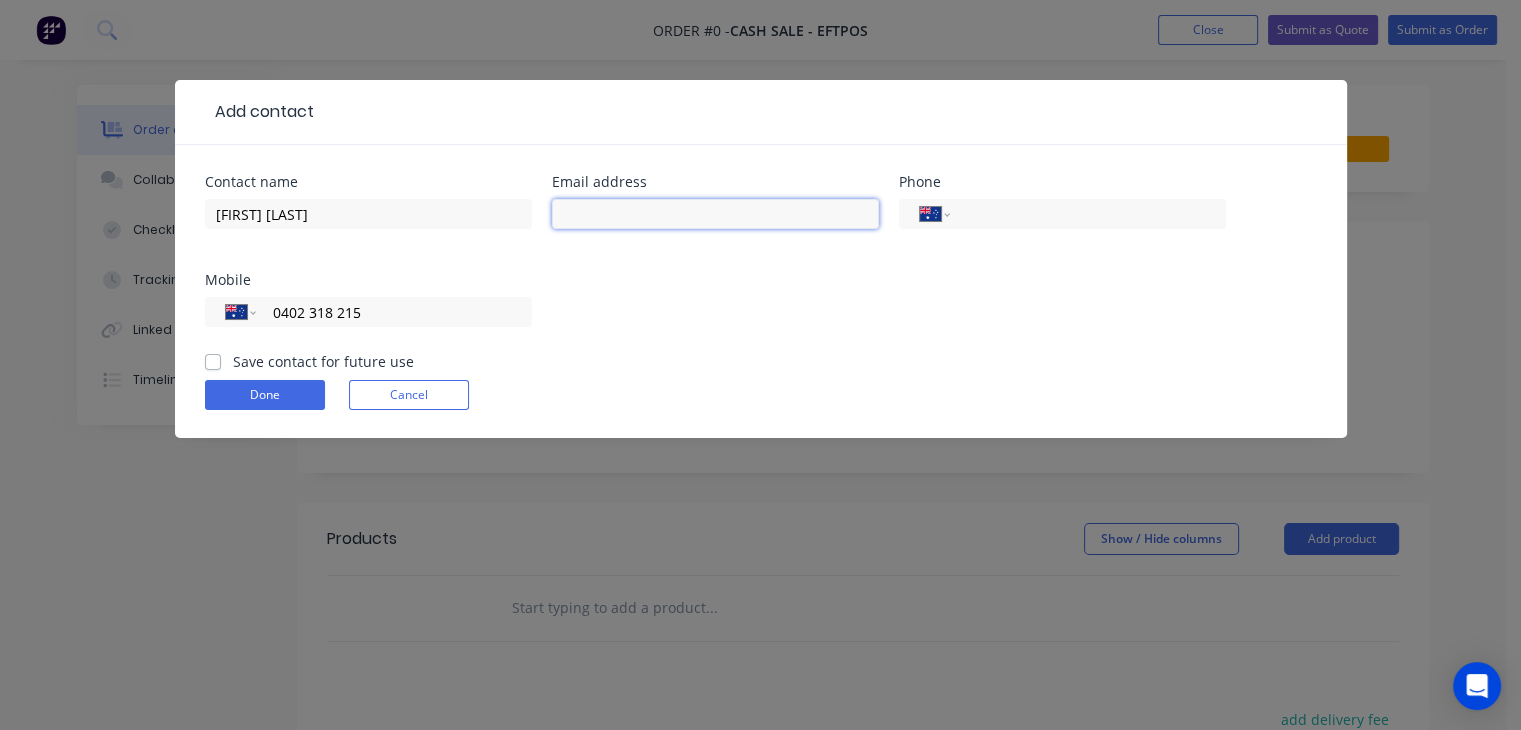 drag, startPoint x: 744, startPoint y: 213, endPoint x: 762, endPoint y: 226, distance: 22.203604 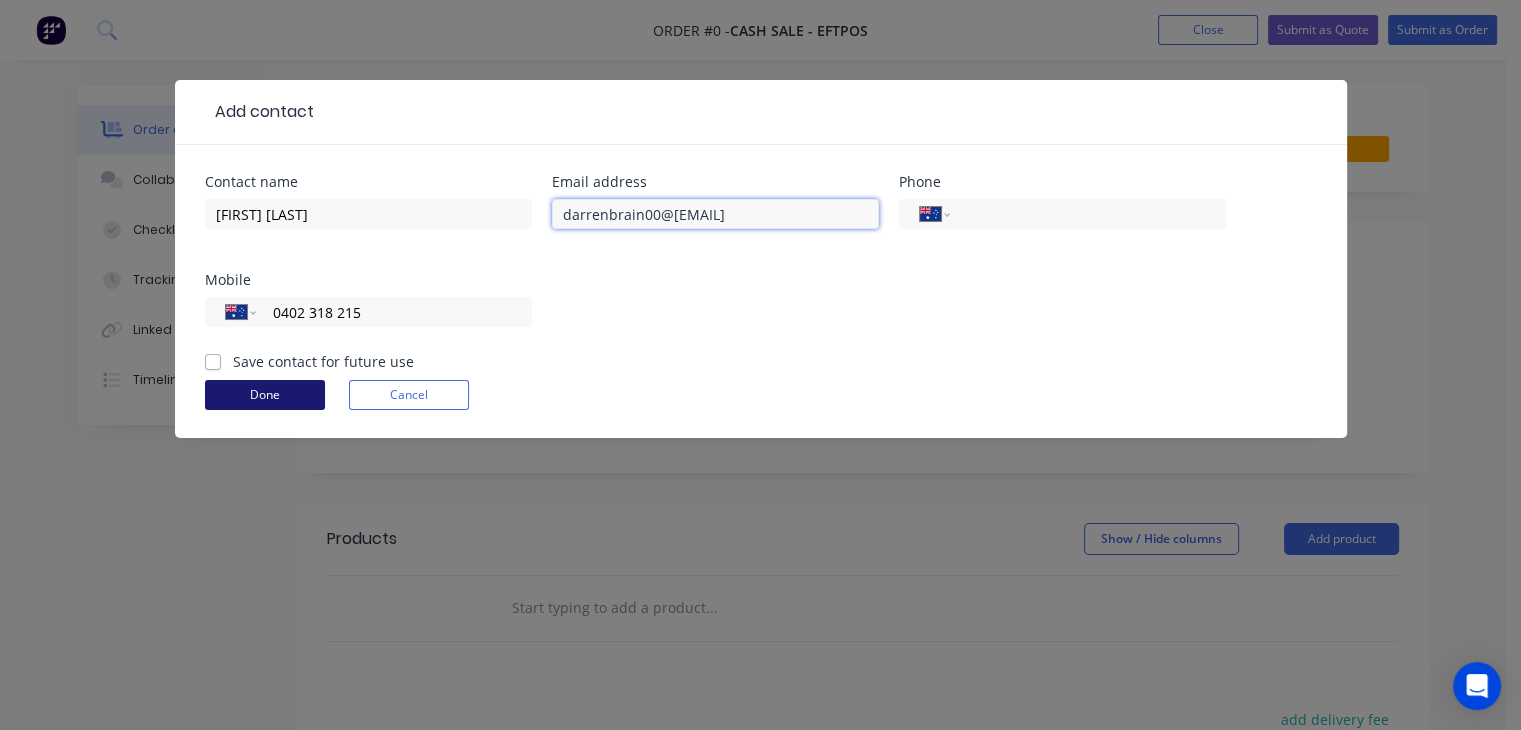 type on "darrenbrain00@[EMAIL]" 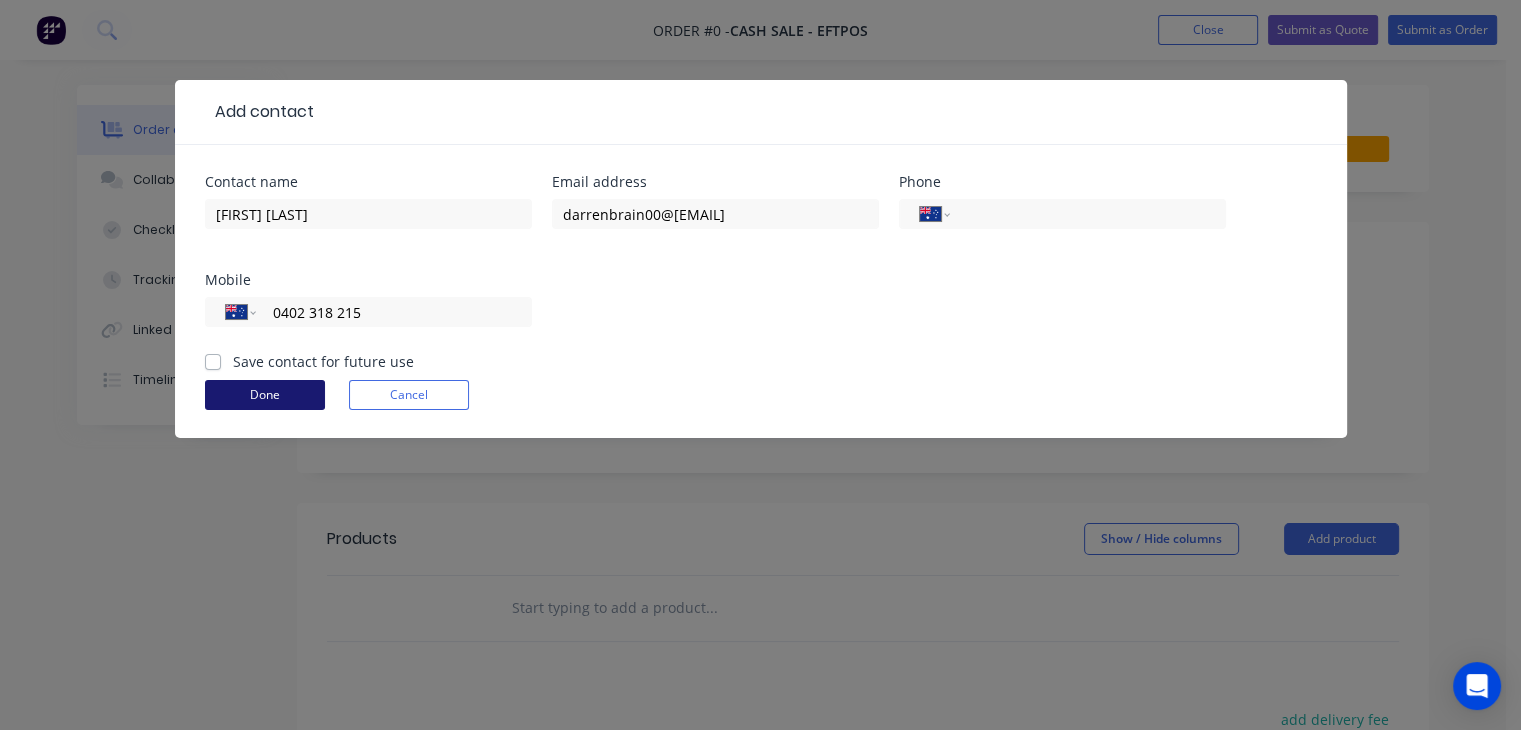 click on "Done" at bounding box center (265, 395) 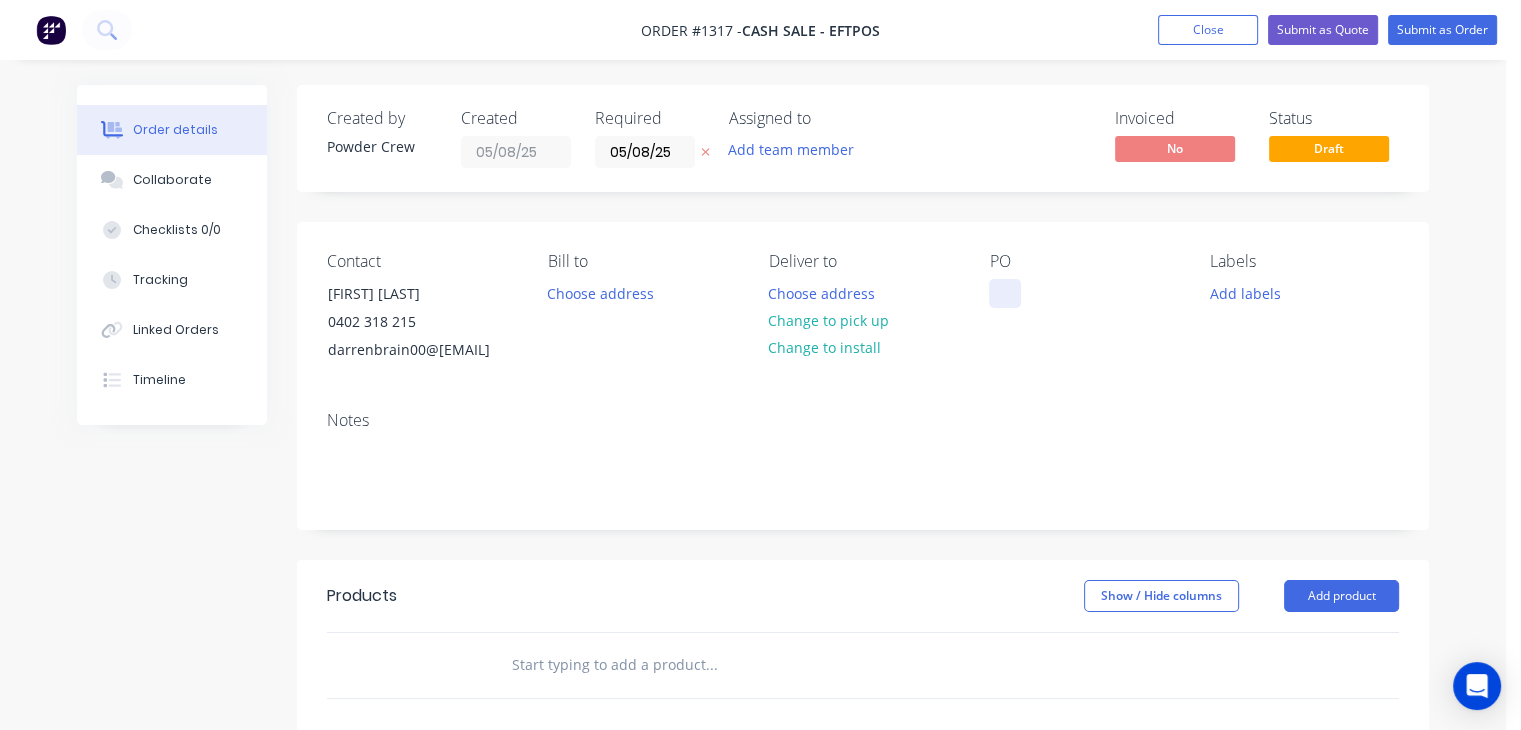 click at bounding box center (1005, 293) 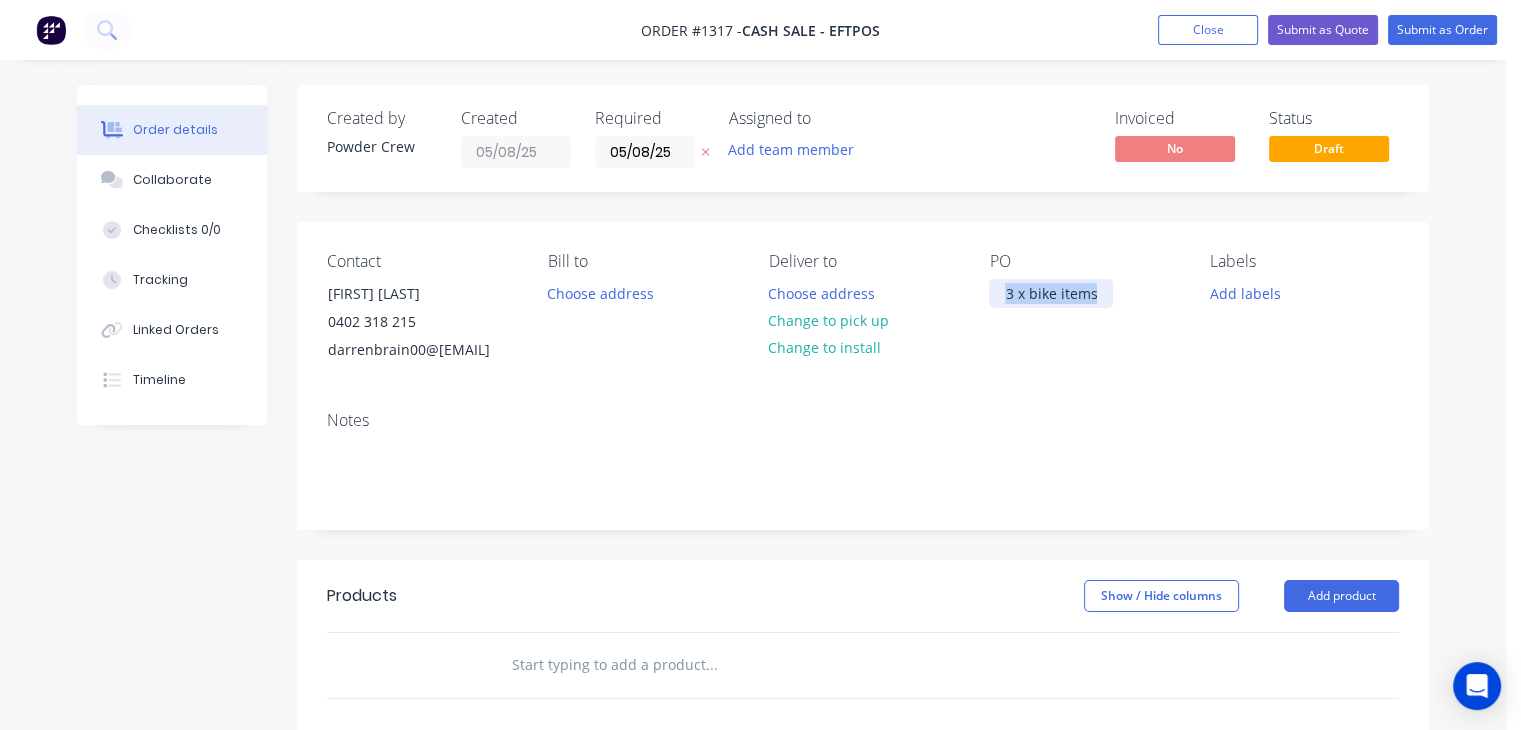 drag, startPoint x: 1066, startPoint y: 300, endPoint x: 970, endPoint y: 305, distance: 96.13012 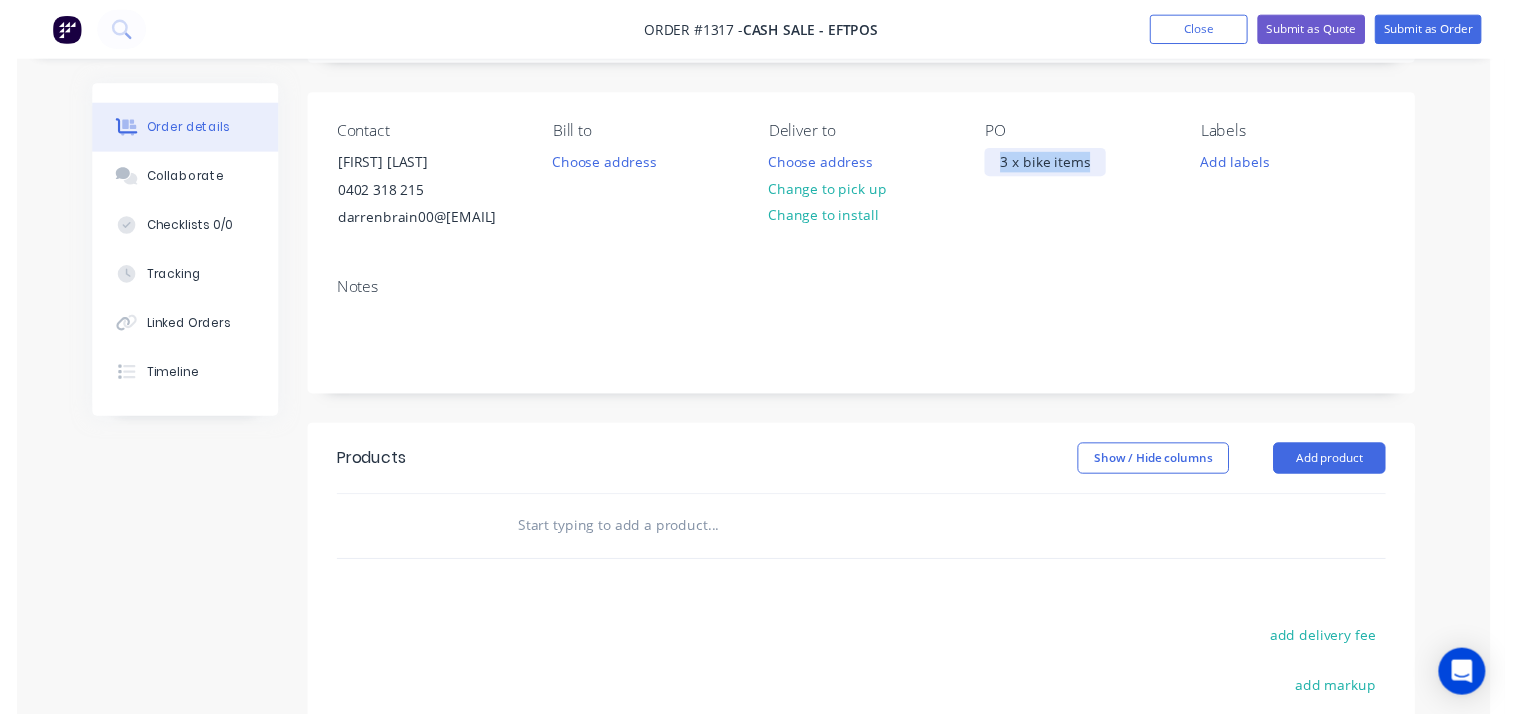 scroll, scrollTop: 300, scrollLeft: 0, axis: vertical 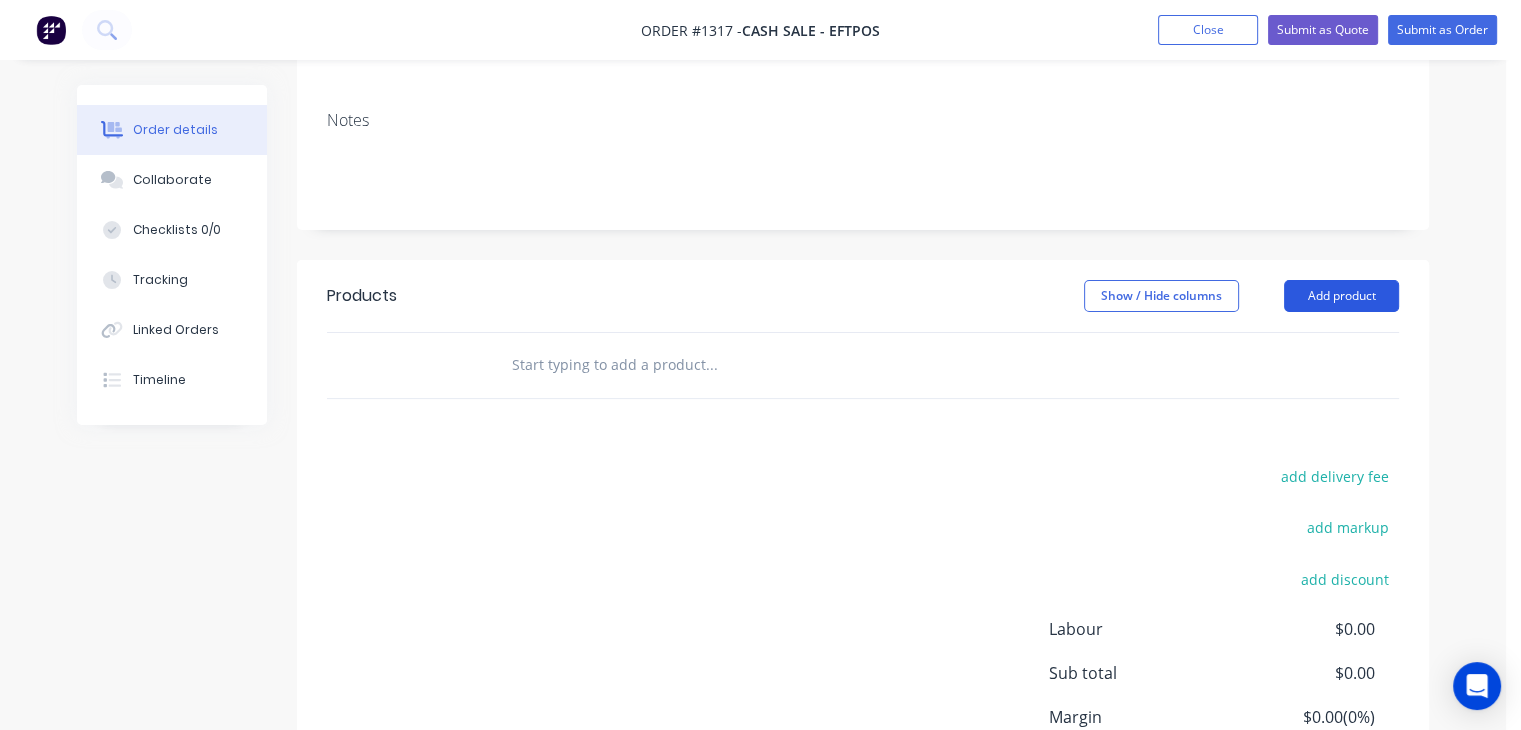 click on "Add product" at bounding box center (1341, 296) 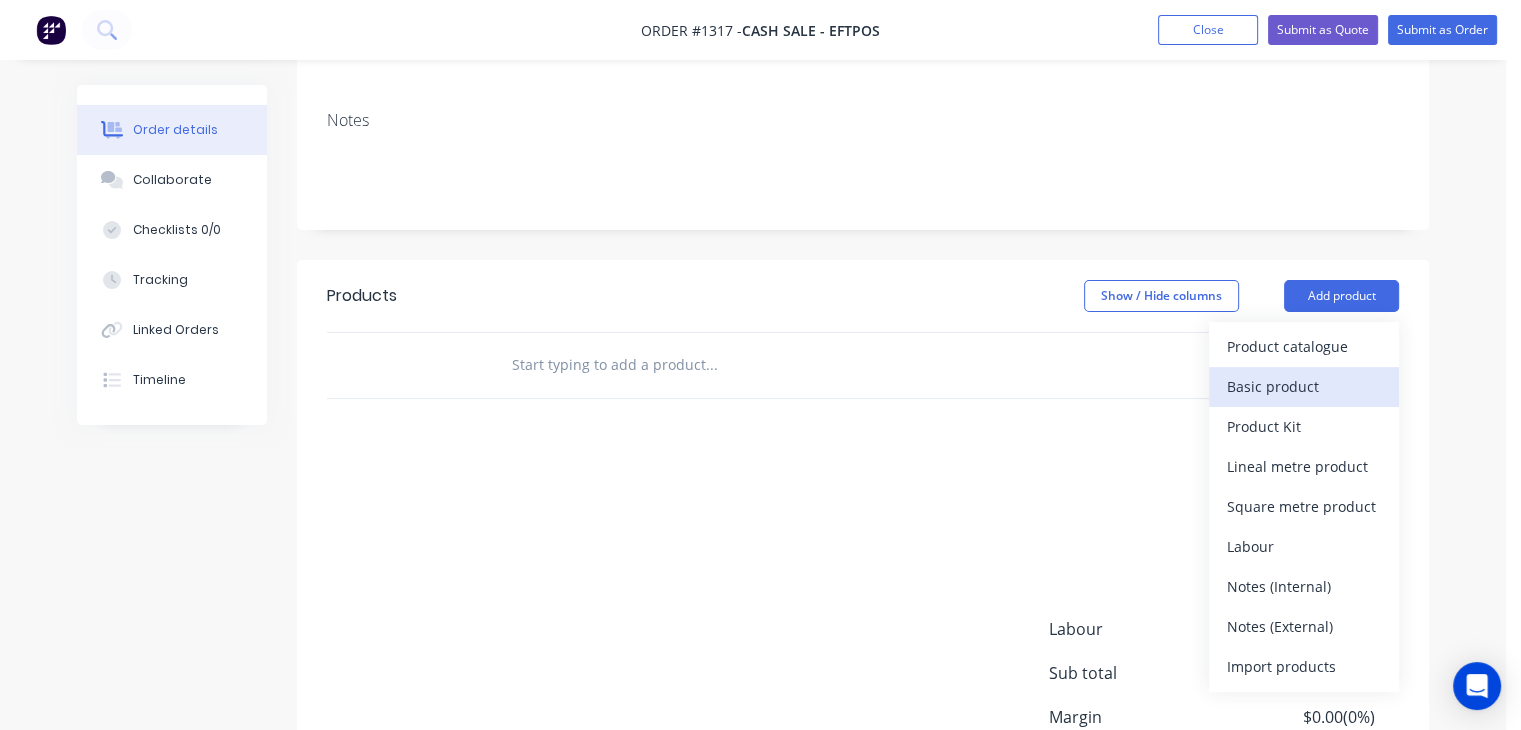 click on "Basic product" at bounding box center [1304, 386] 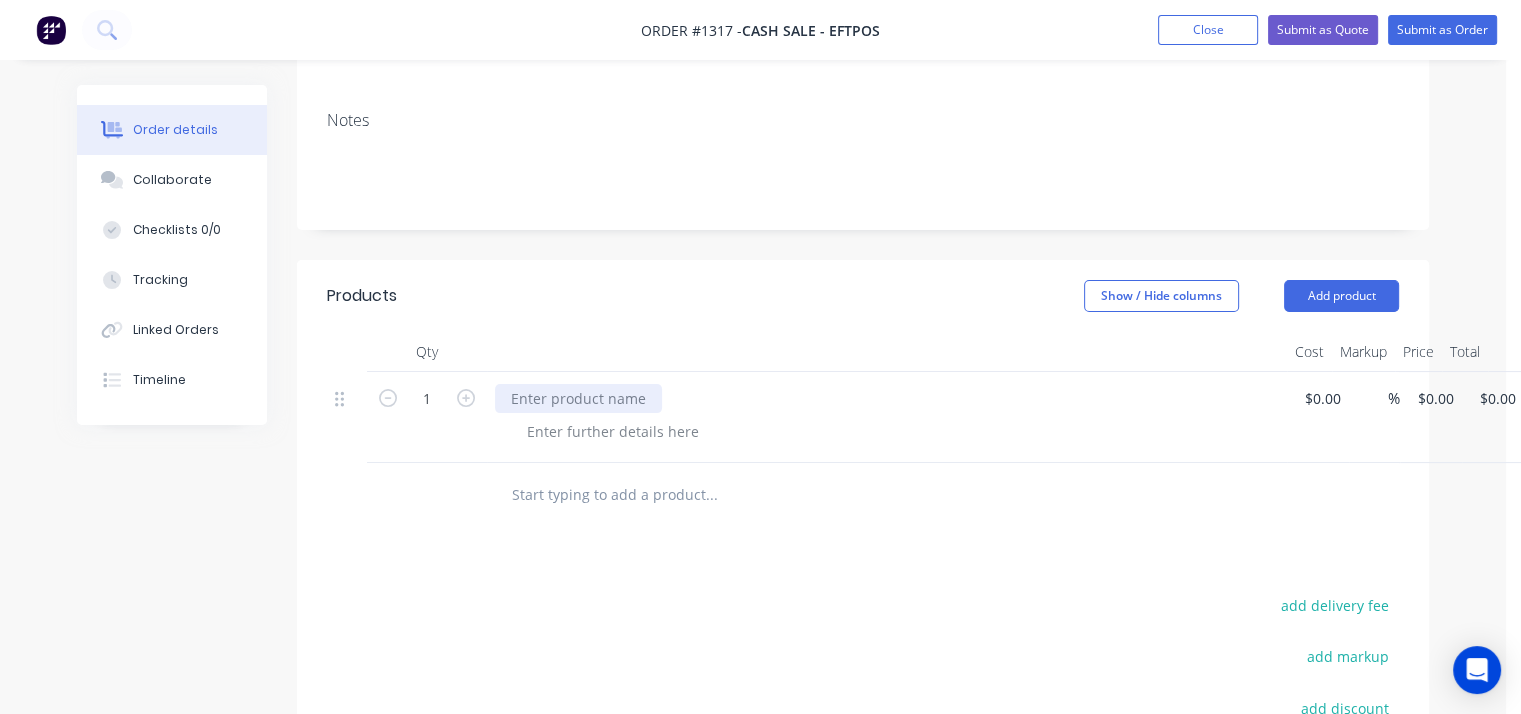 paste 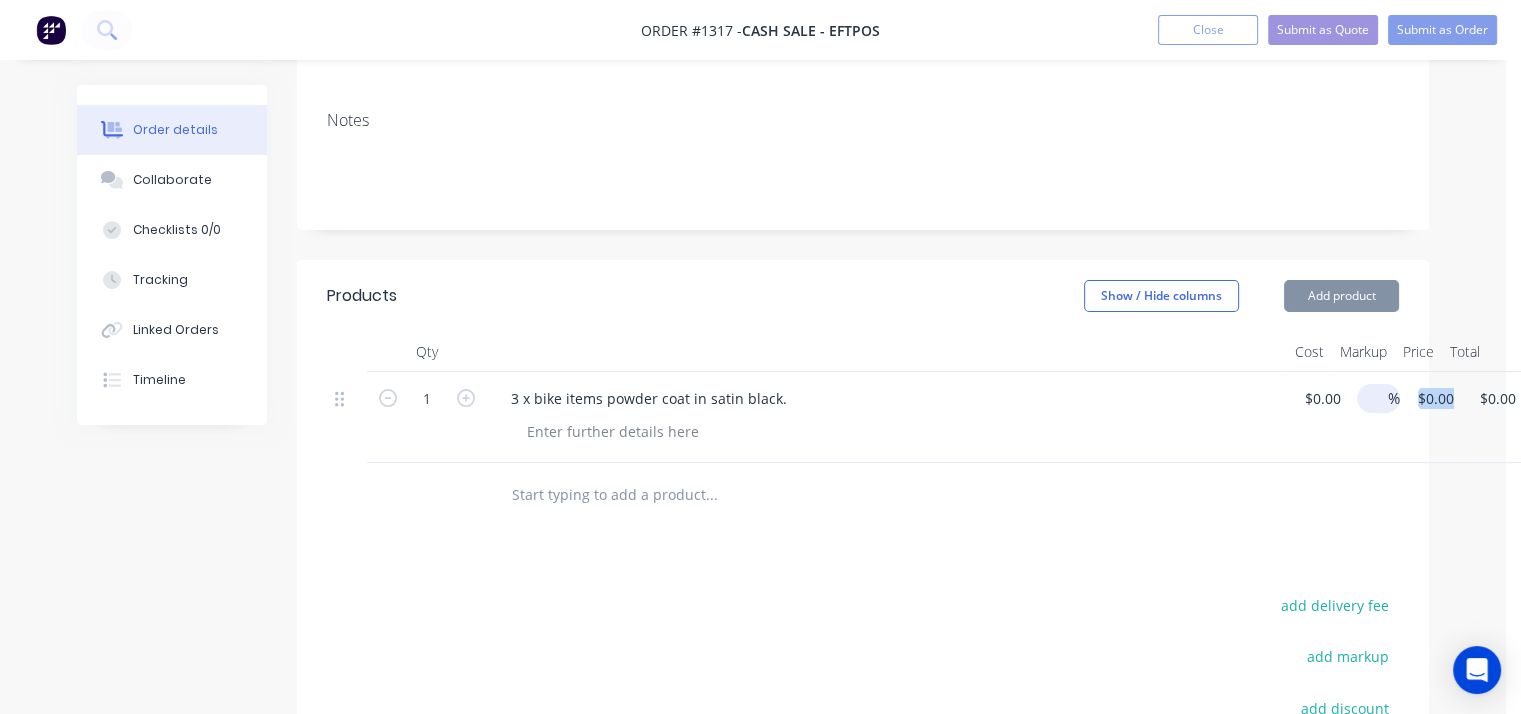 drag, startPoint x: 1417, startPoint y: 396, endPoint x: 1399, endPoint y: 396, distance: 18 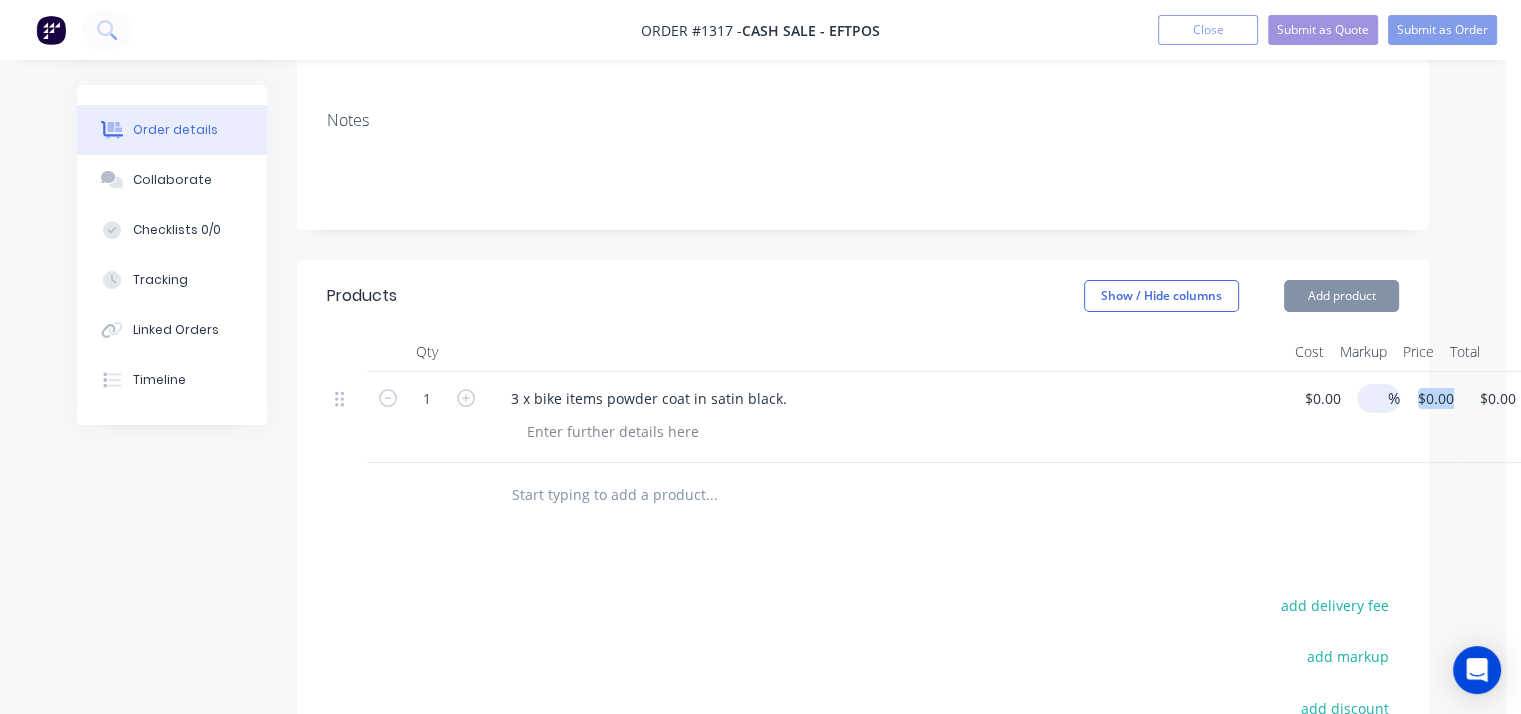 click on "1 3 x bike items powder coat in satin black. $0.00 $0.00 % $0.00 $0.00 $0.00 $0.00" at bounding box center [863, 417] 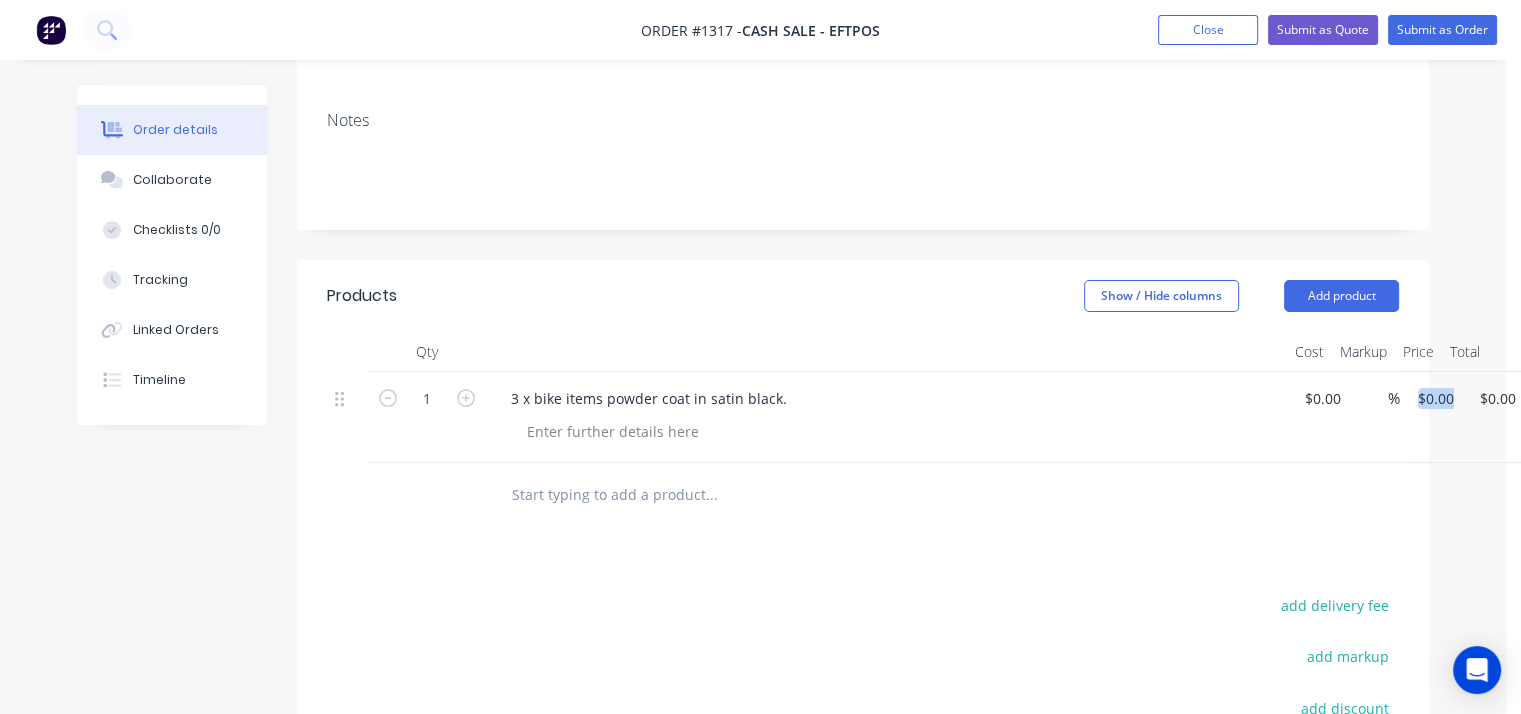click on "$0.00 $0.00" at bounding box center (1493, 417) 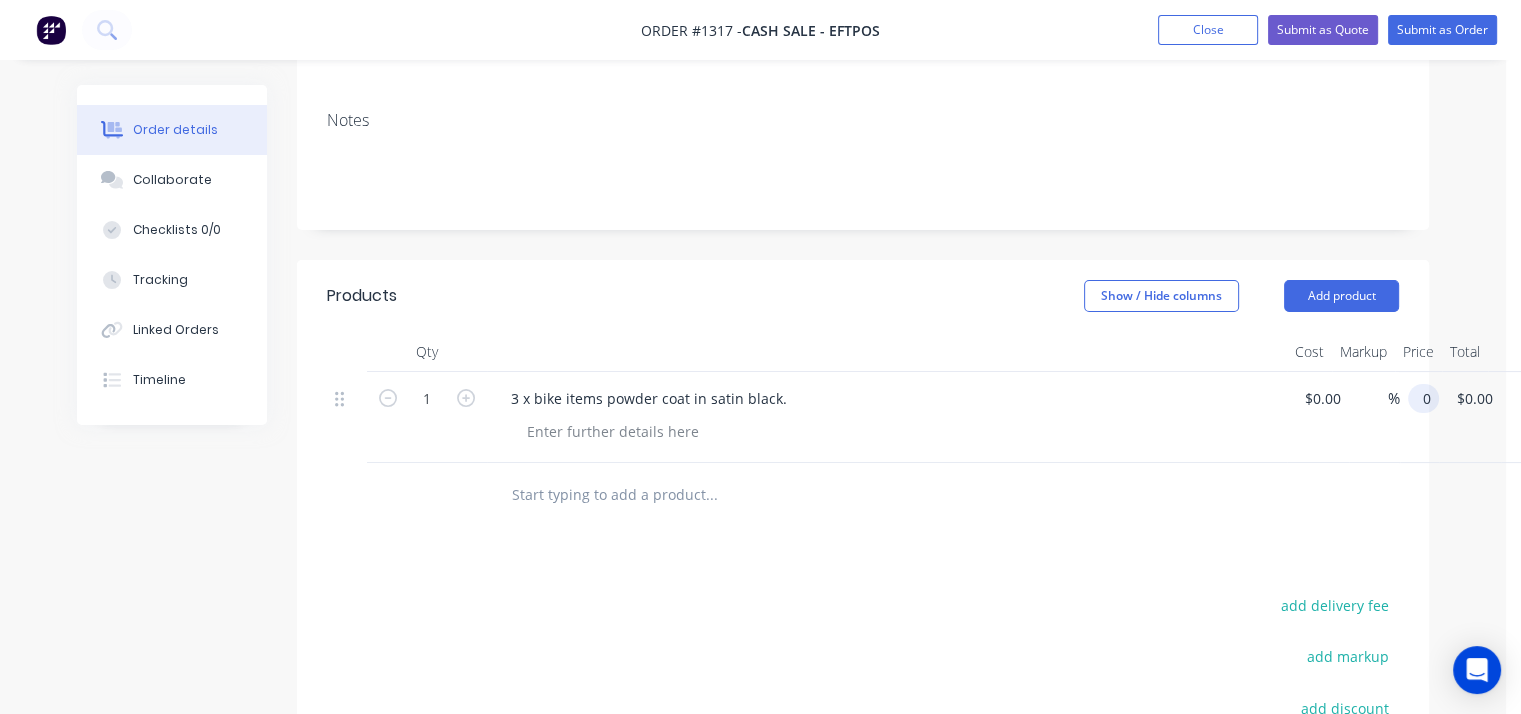 click on "0" at bounding box center [1427, 398] 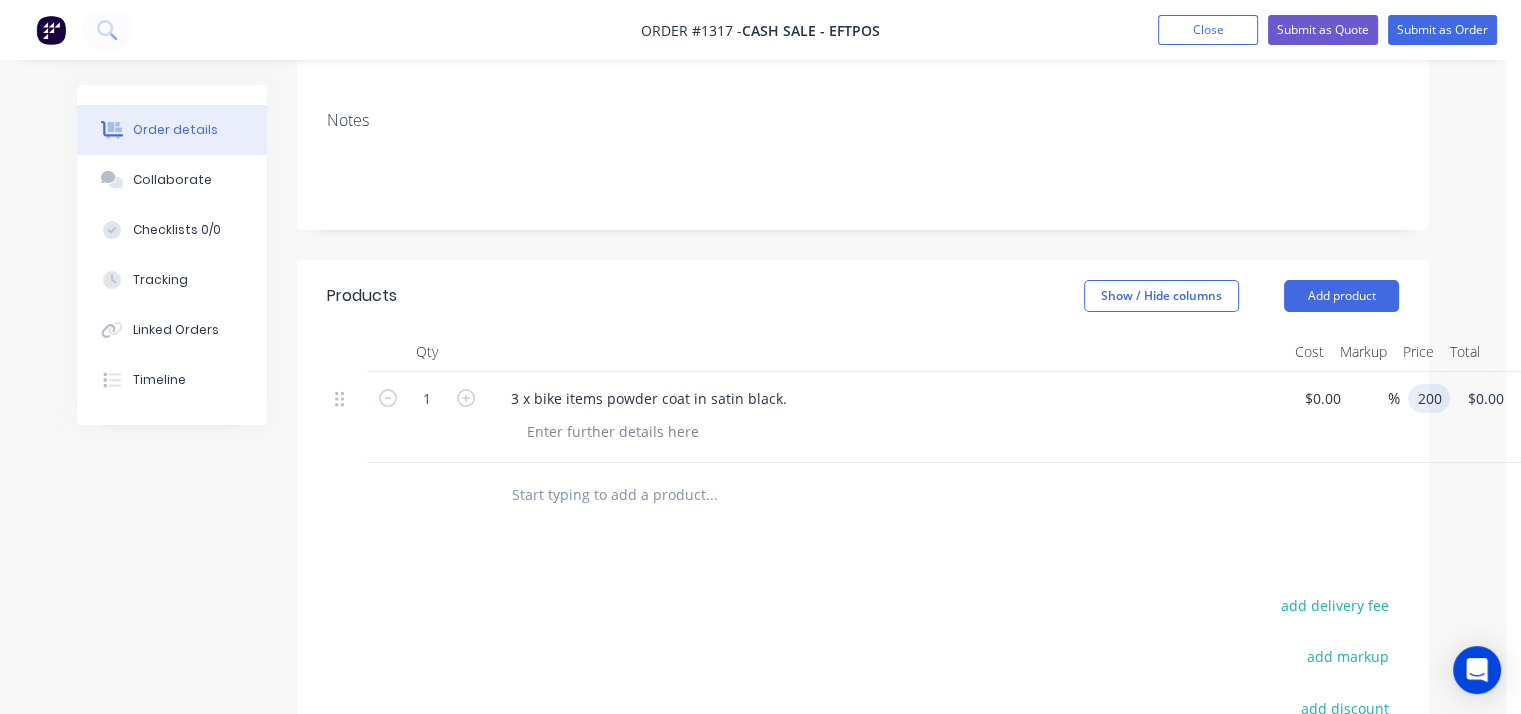 type on "$200.00" 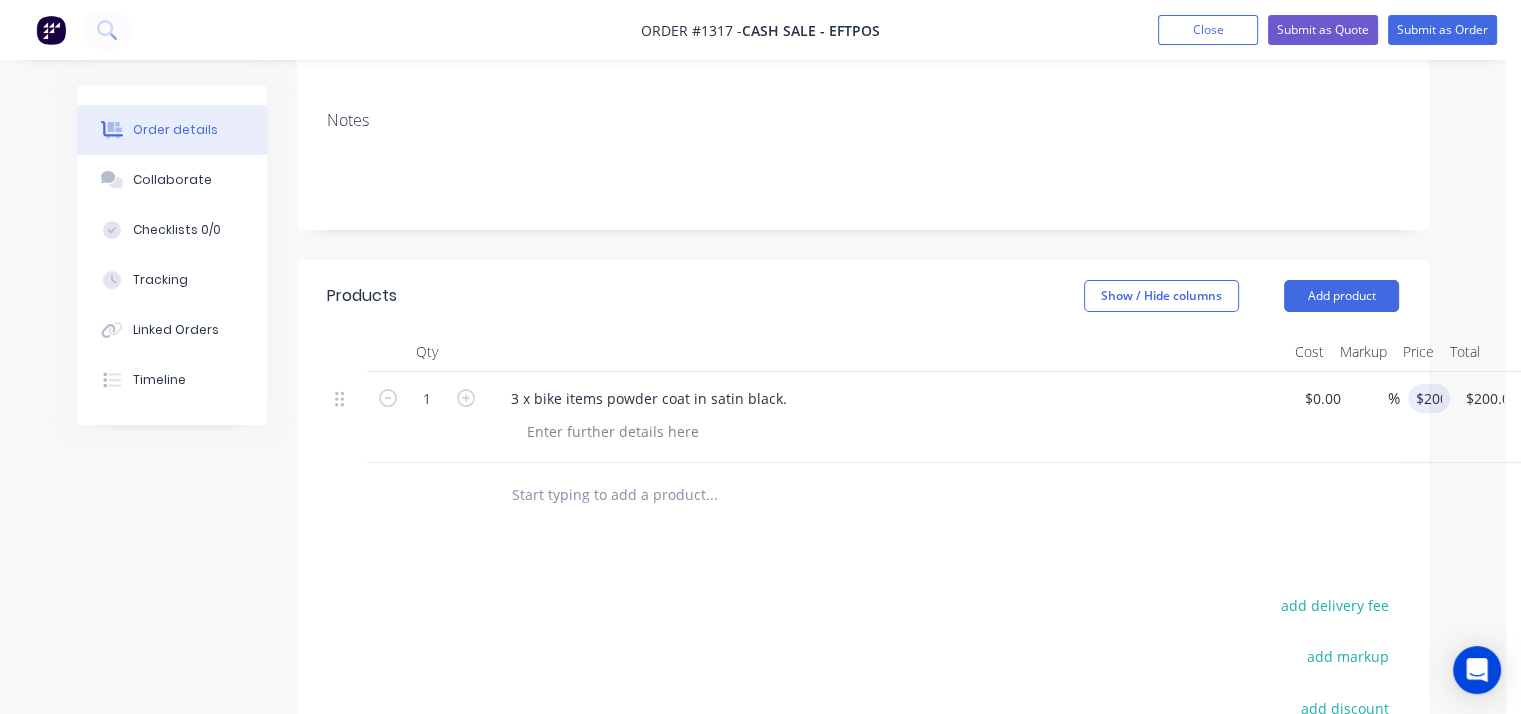 click on "3 x bike items powder coat in satin black." at bounding box center [887, 417] 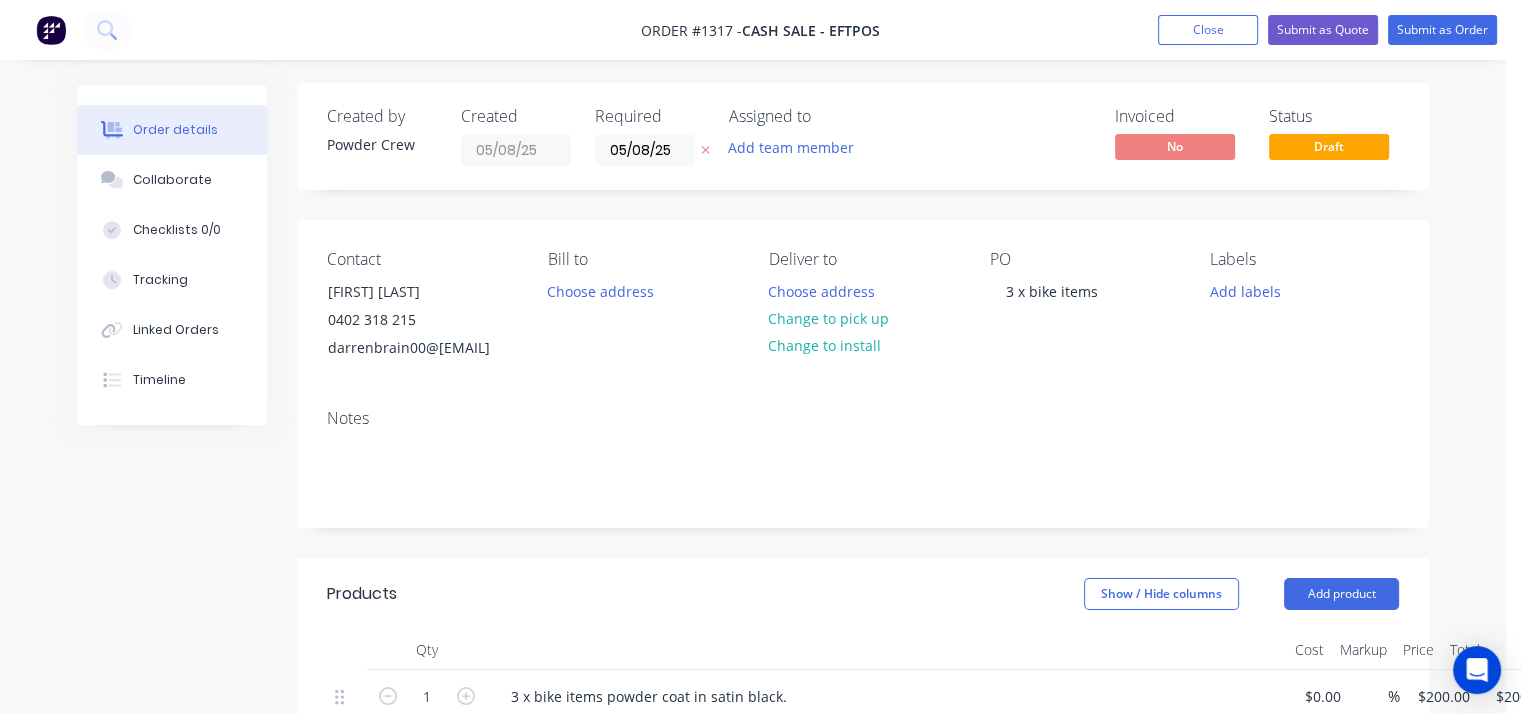 scroll, scrollTop: 0, scrollLeft: 0, axis: both 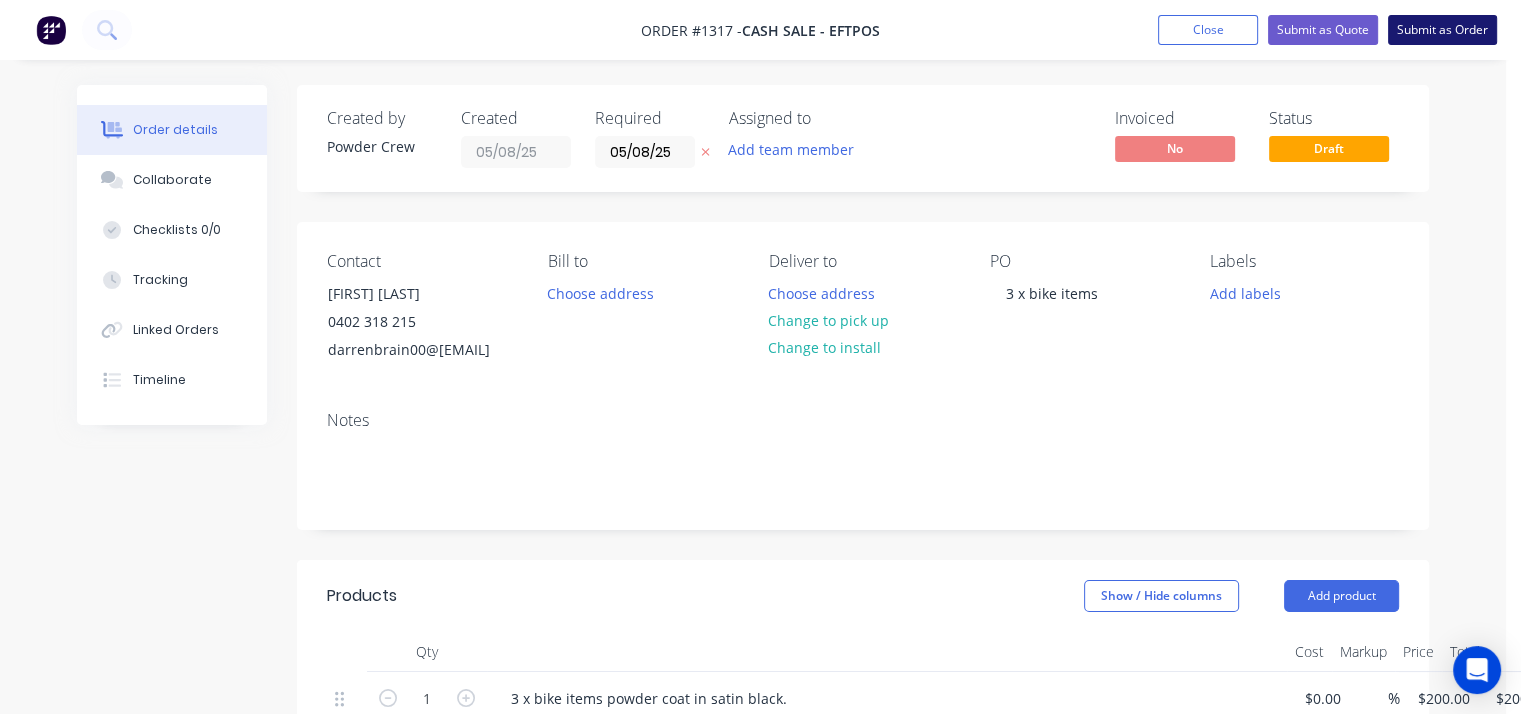 click on "Submit as Order" at bounding box center [1442, 30] 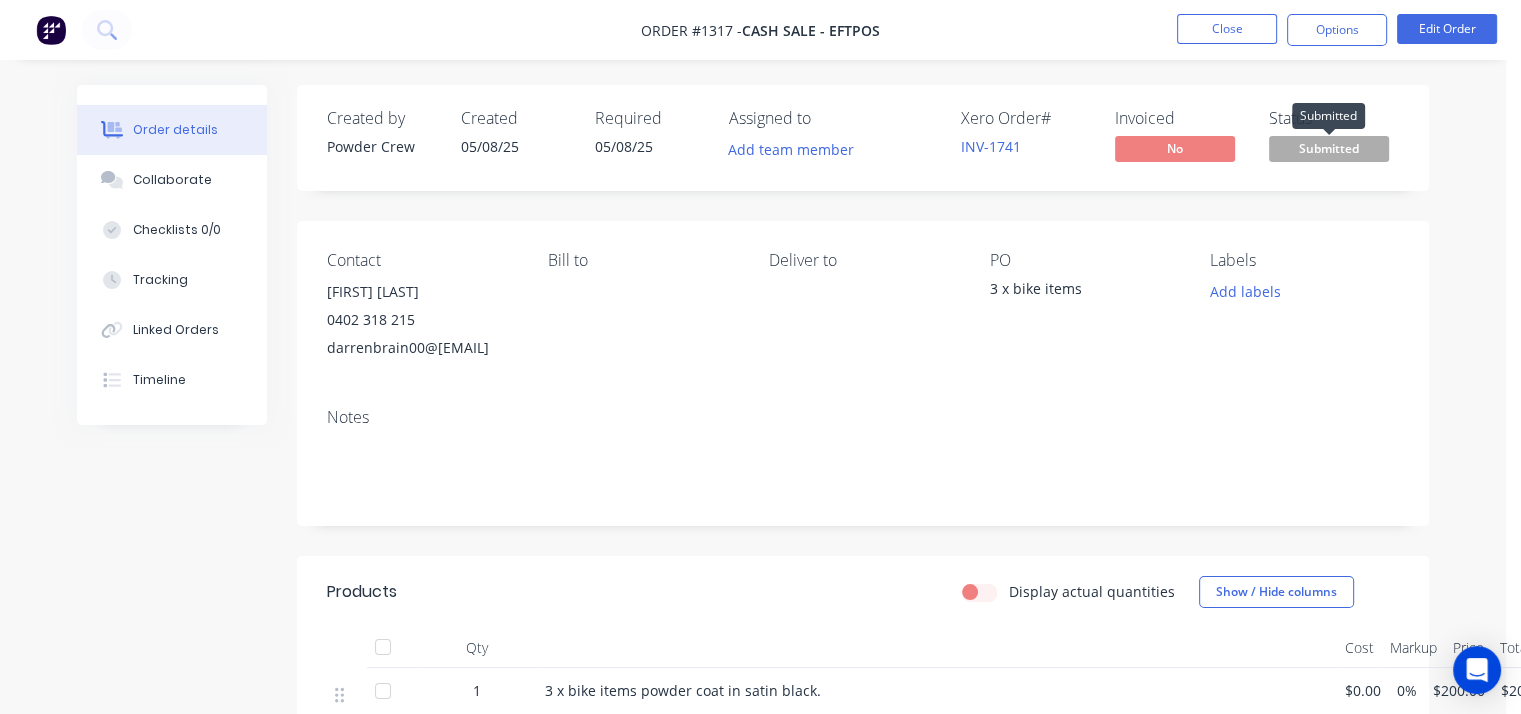 click on "Submitted" at bounding box center [1329, 148] 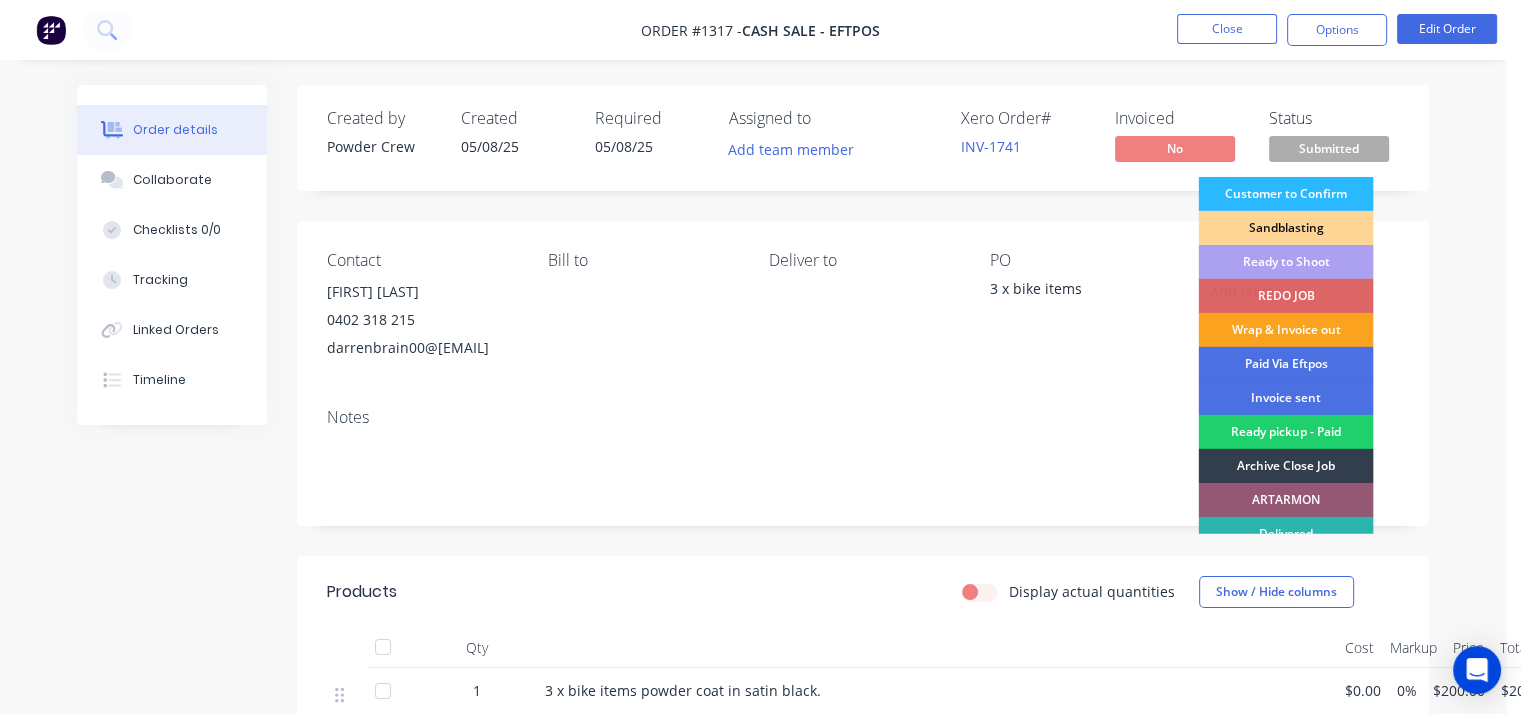 click on "Ready to Shoot" at bounding box center [1285, 262] 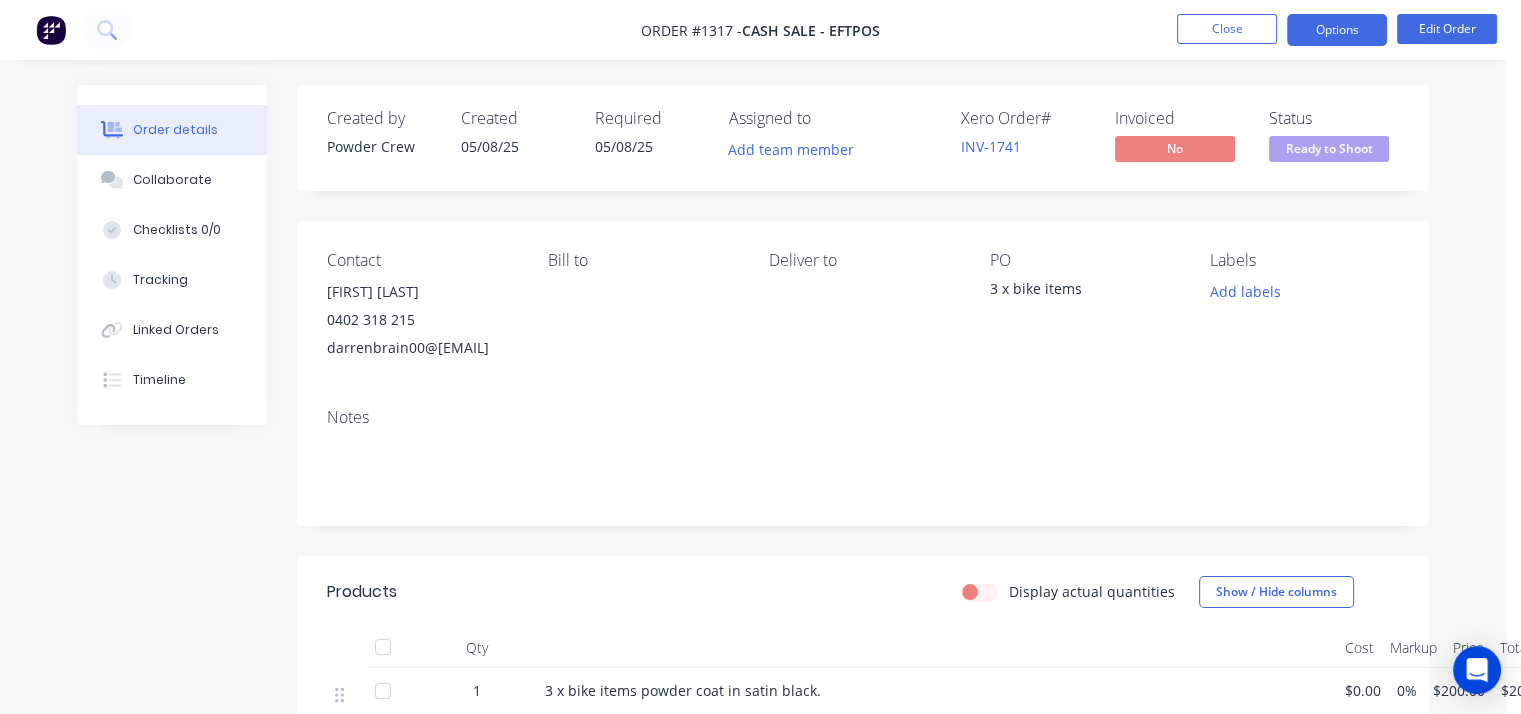 click on "Options" at bounding box center [1337, 30] 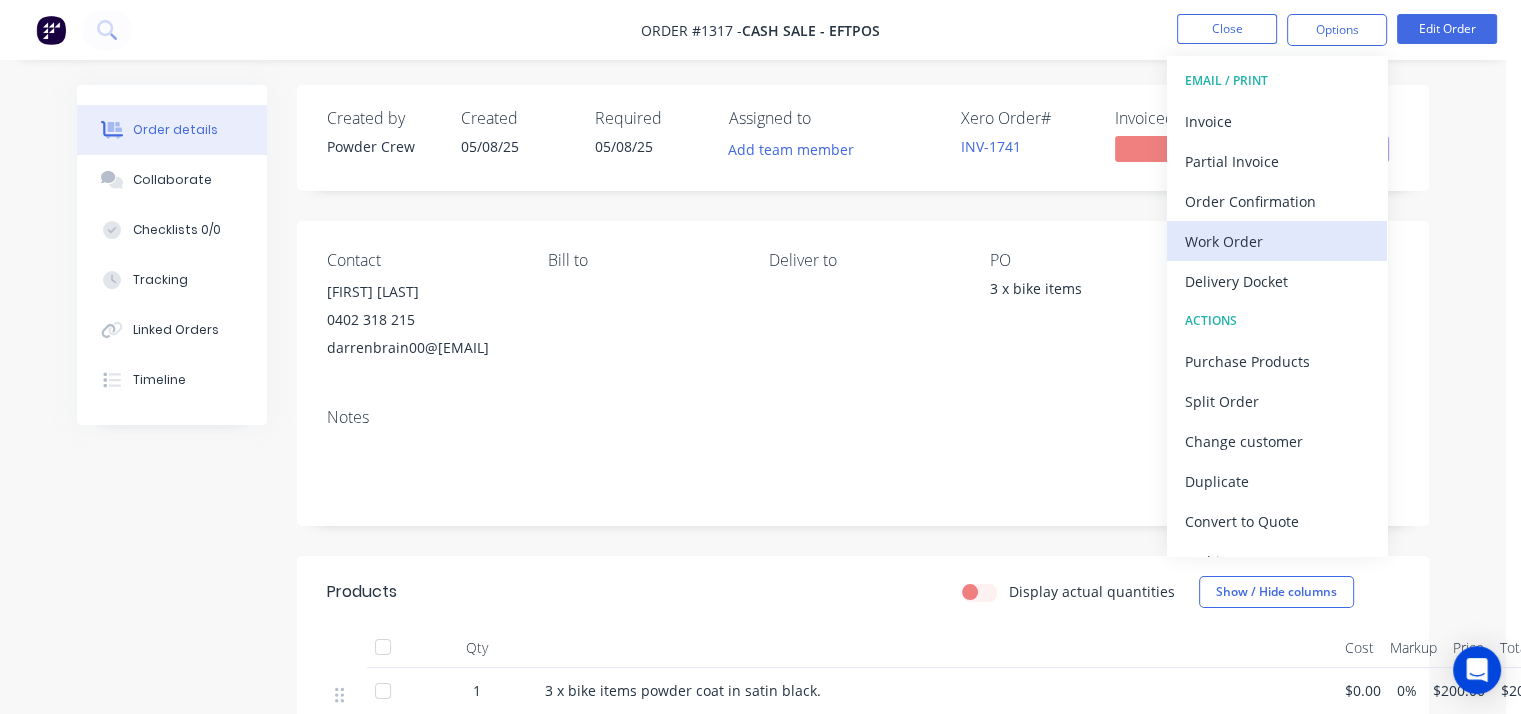 click on "Work Order" at bounding box center (1277, 241) 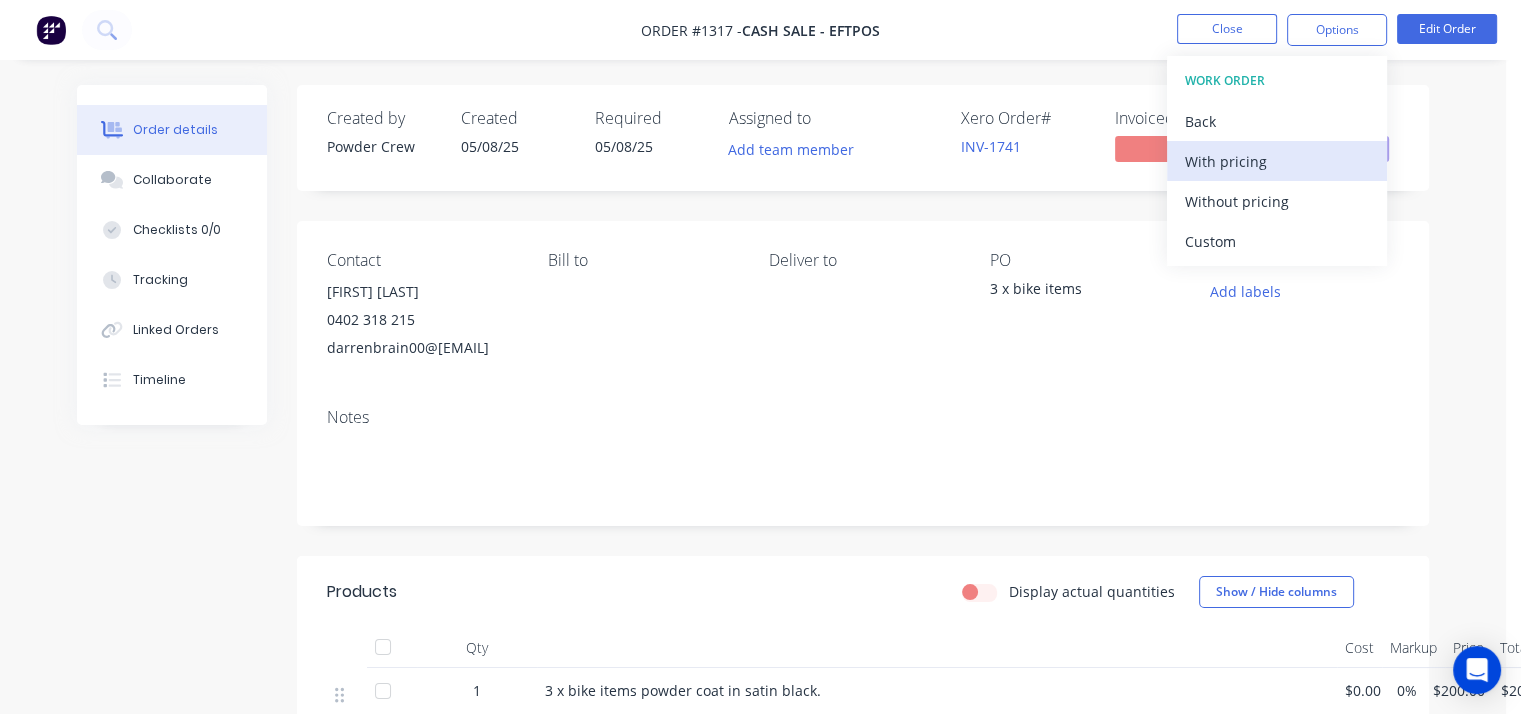 click on "With pricing" at bounding box center (1277, 161) 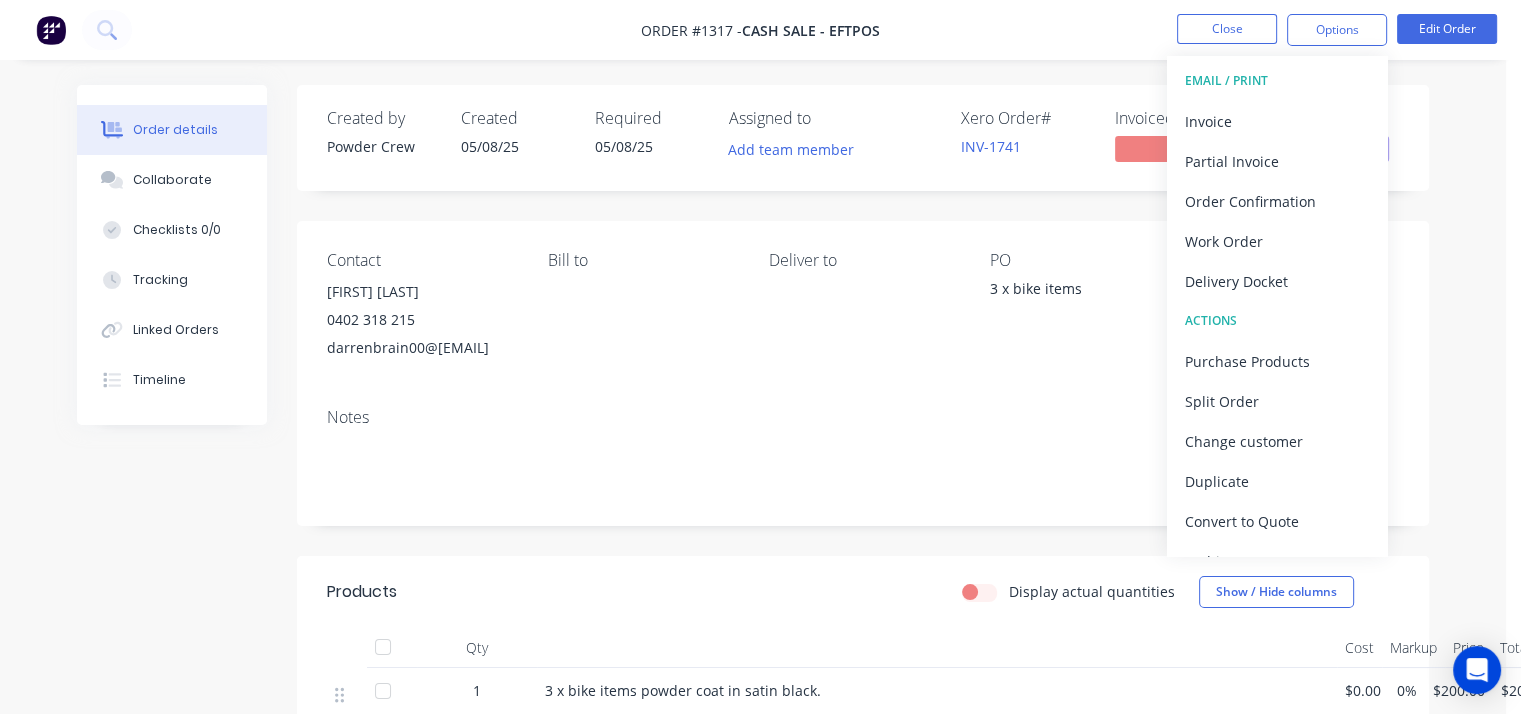 click on "Created by Powder Crew Created 05/08/25 Required 05/08/25 Assigned to Add team member Xero   Order  # INV-1741 Invoiced No Status Ready to Shoot Contact [FIRST] [LAST] [PHONE] [EMAIL] Bill to Deliver to PO 3 x bike items Labels Add labels Notes Products Display actual quantities Show / Hide columns Qty Cost Markup Price Total 1 3 x bike items powder coat in satin black. $0.00 0% $200.00 $200.00 Labour $0.00 Sub total $200.00 Margin $0.00  ( 0.00 %) Tax $20.00 Total $220.00" at bounding box center (753, 580) 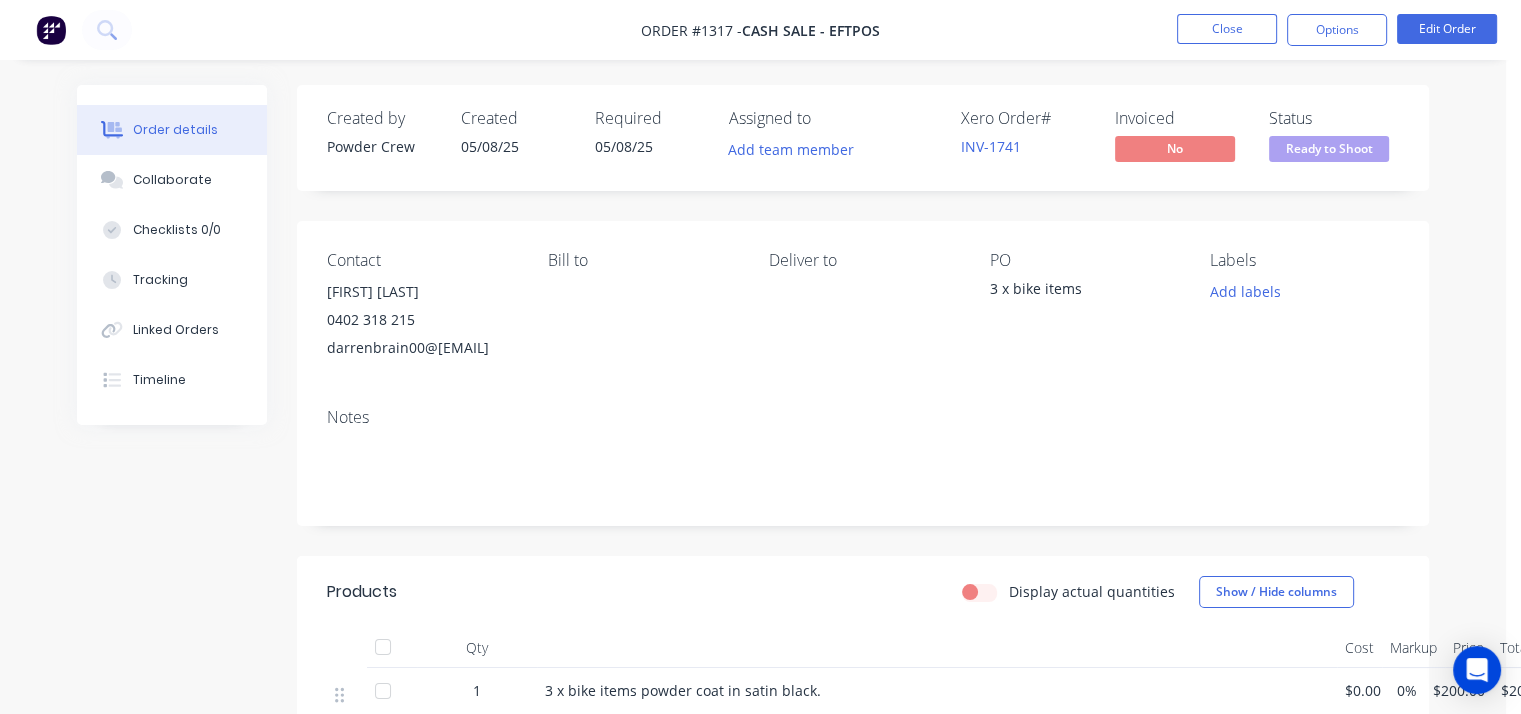 scroll, scrollTop: 0, scrollLeft: 0, axis: both 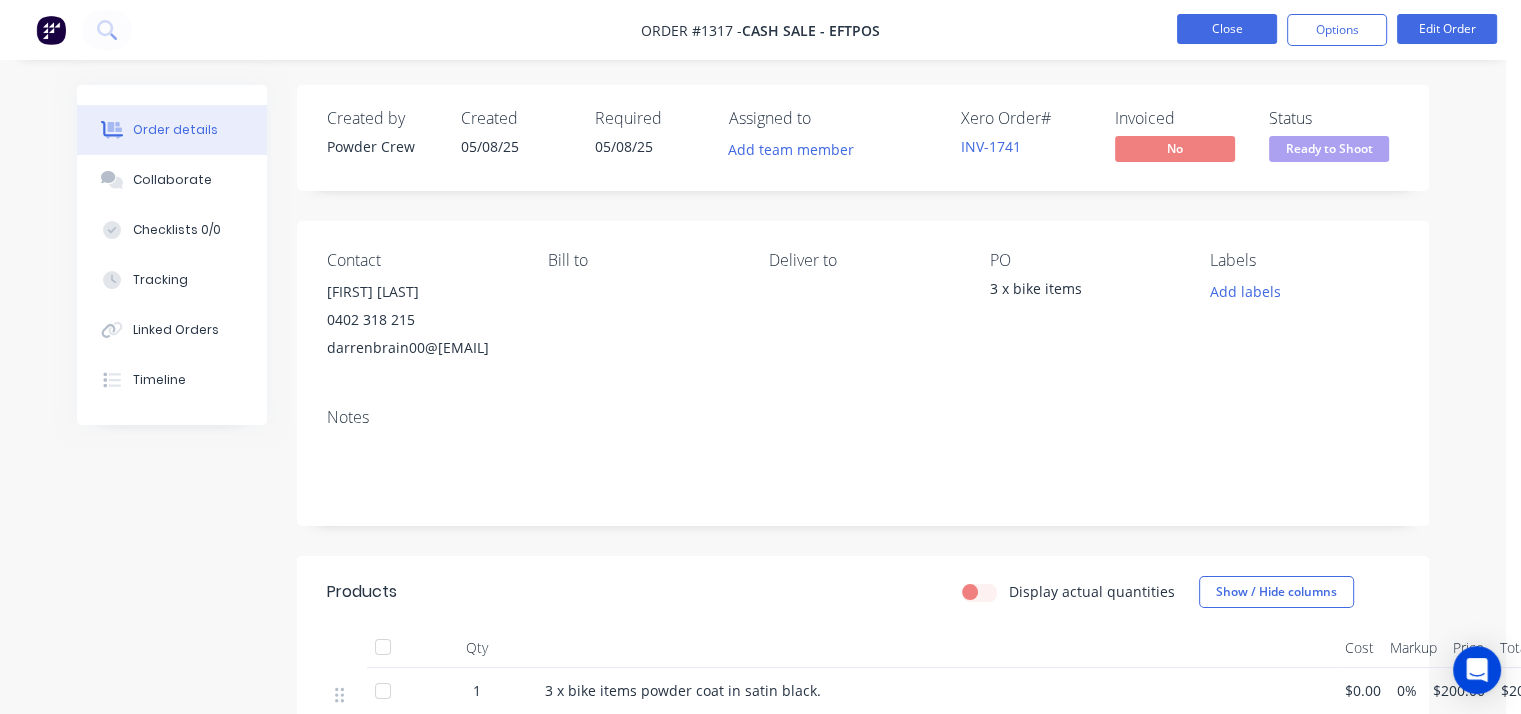 click on "Close" at bounding box center (1227, 29) 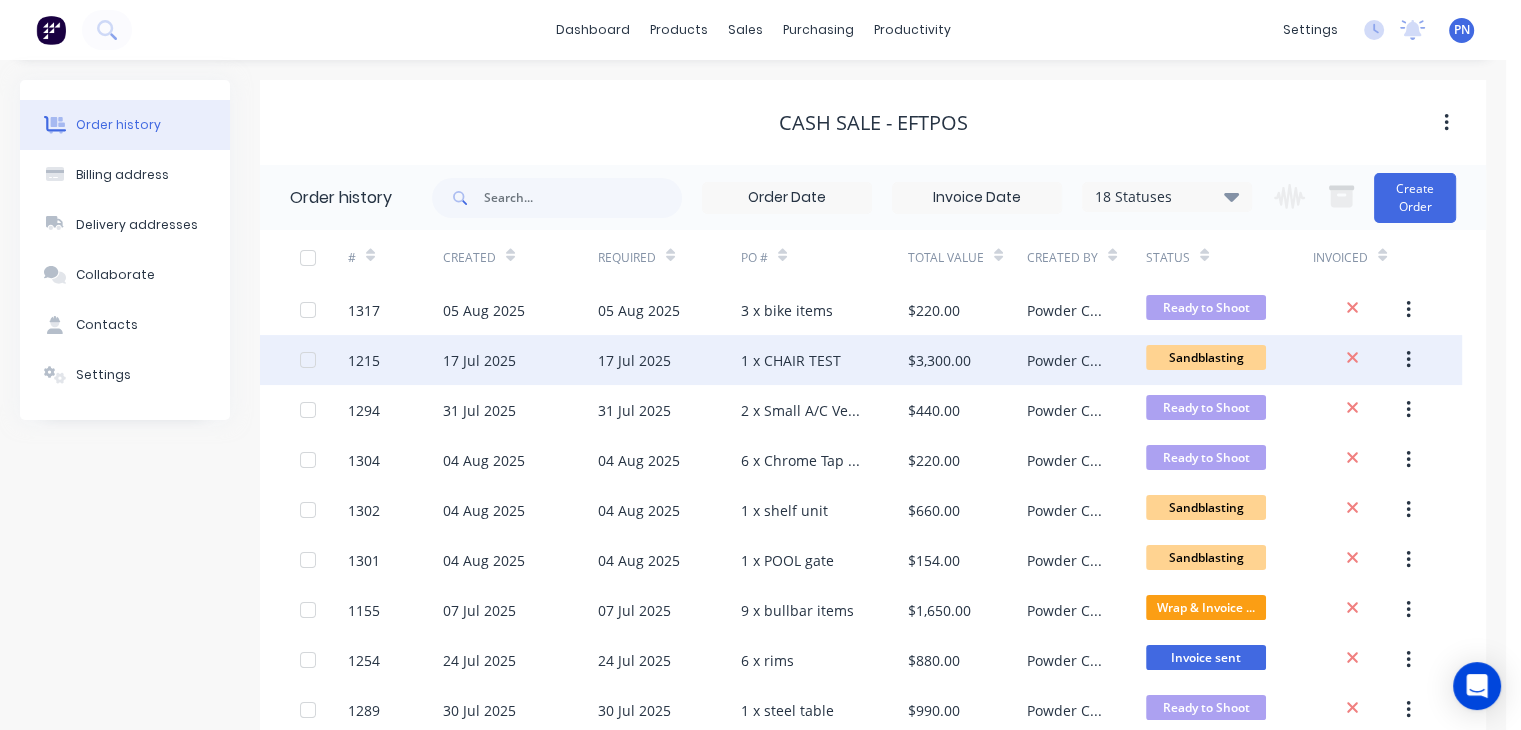 click on "1 x CHAIR TEST" at bounding box center (791, 360) 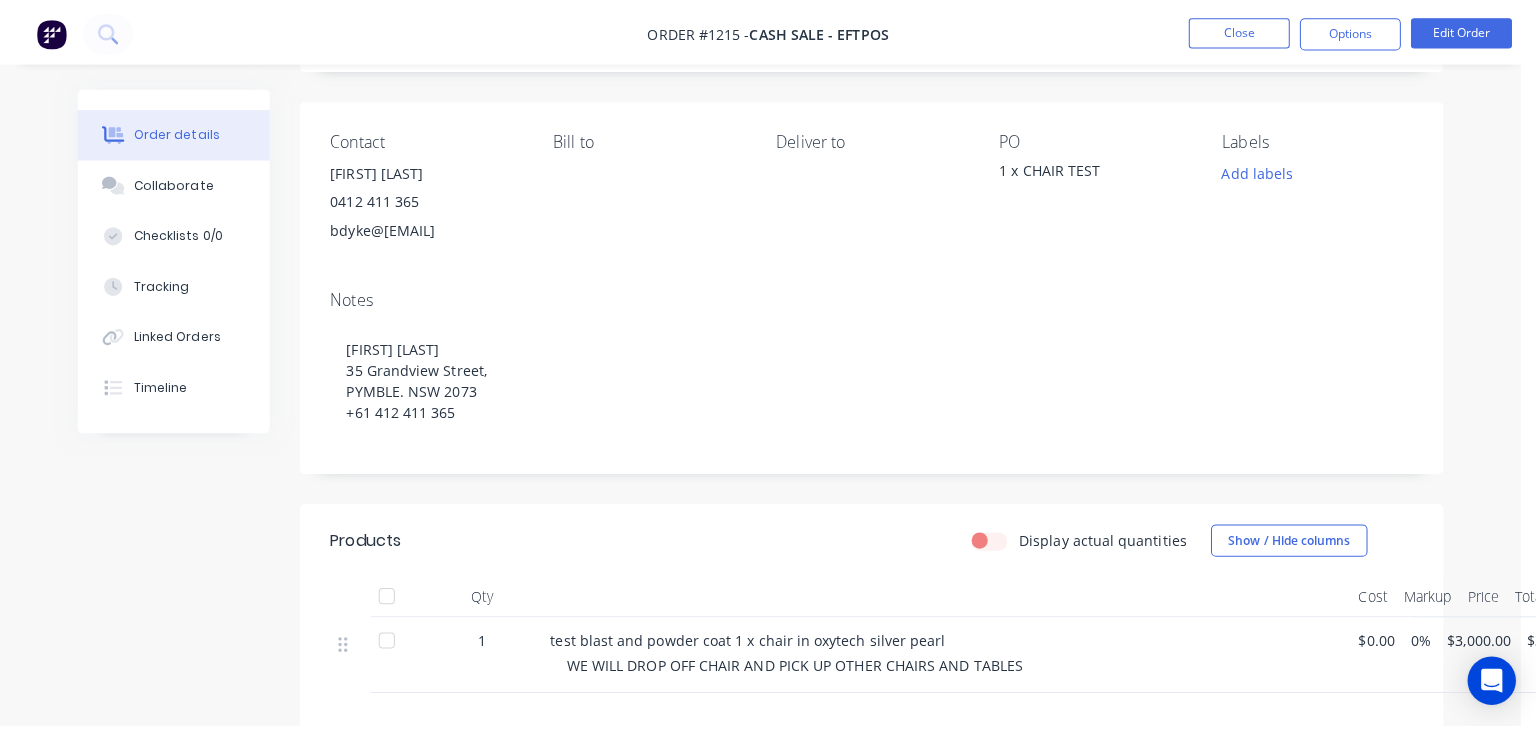scroll, scrollTop: 0, scrollLeft: 0, axis: both 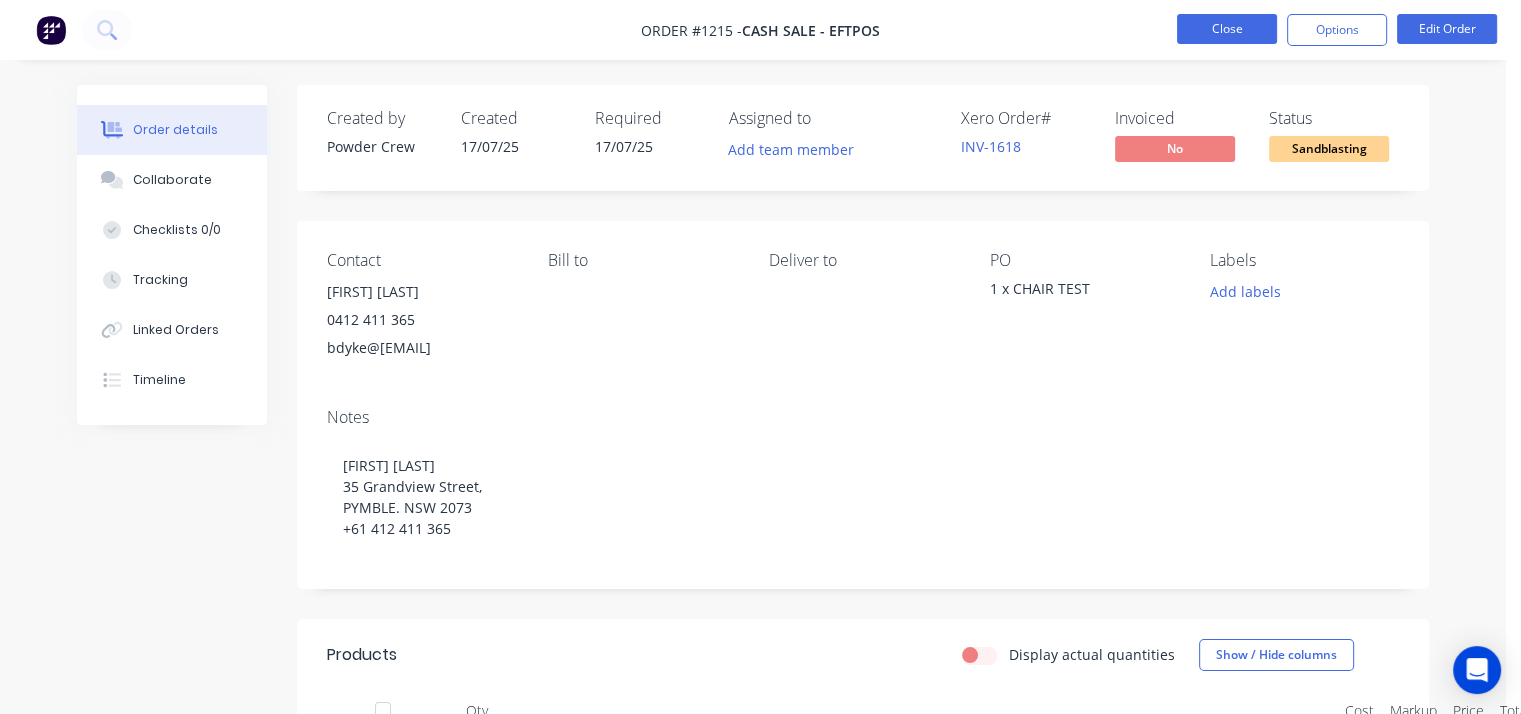 click on "Close" at bounding box center (1227, 29) 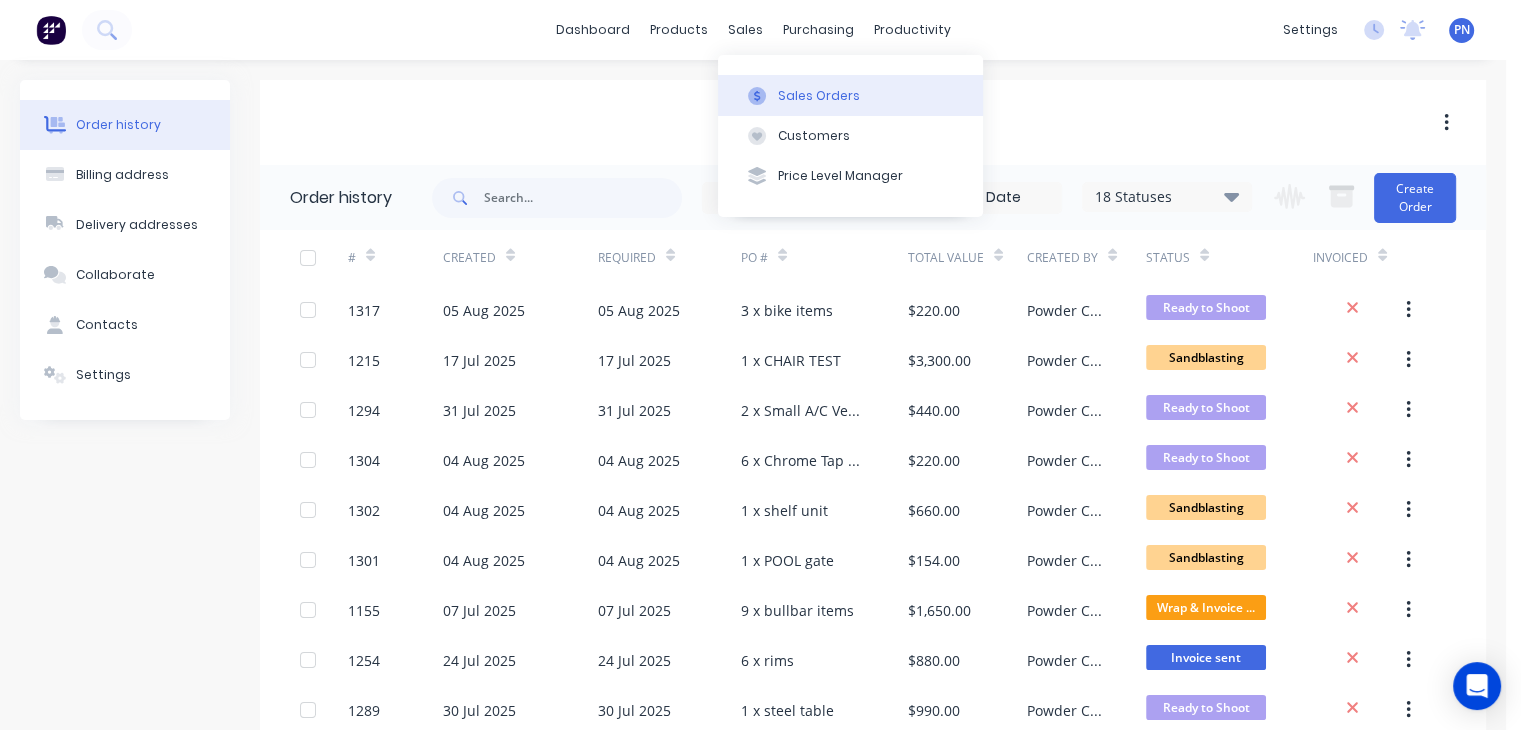 click on "Sales Orders" at bounding box center (850, 95) 